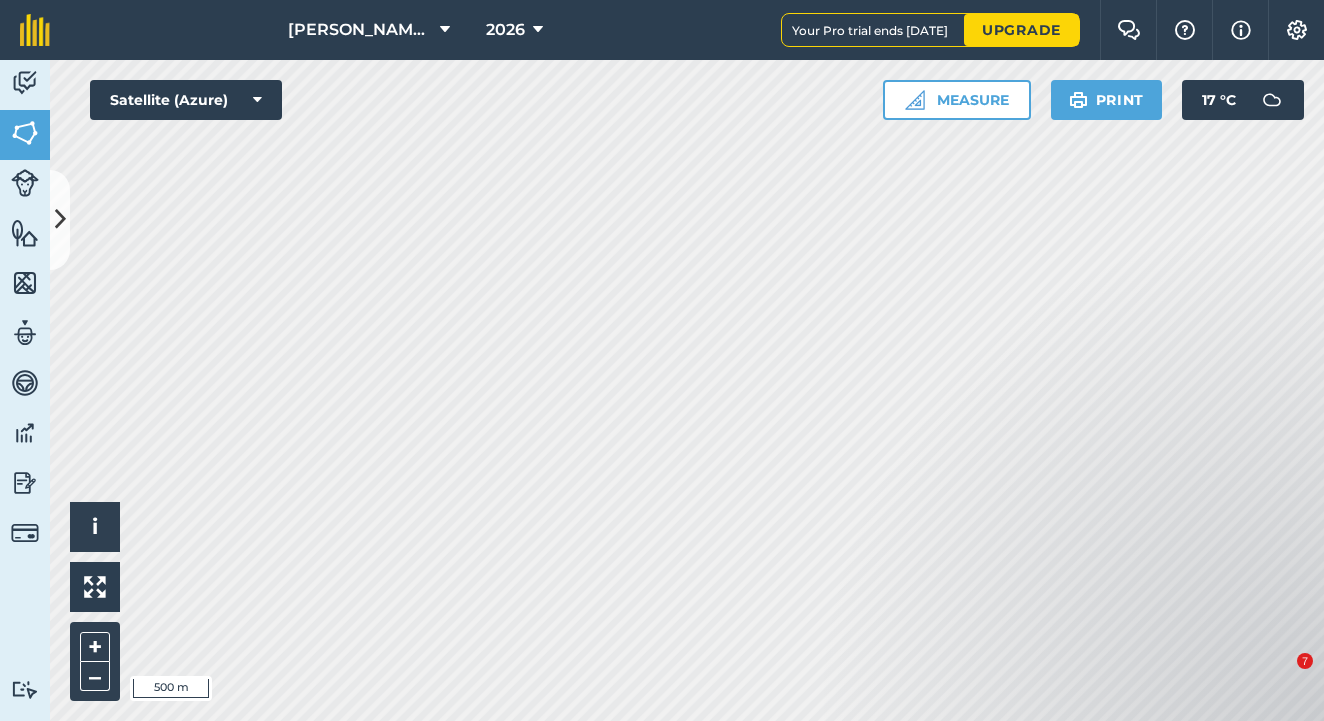 scroll, scrollTop: 0, scrollLeft: 0, axis: both 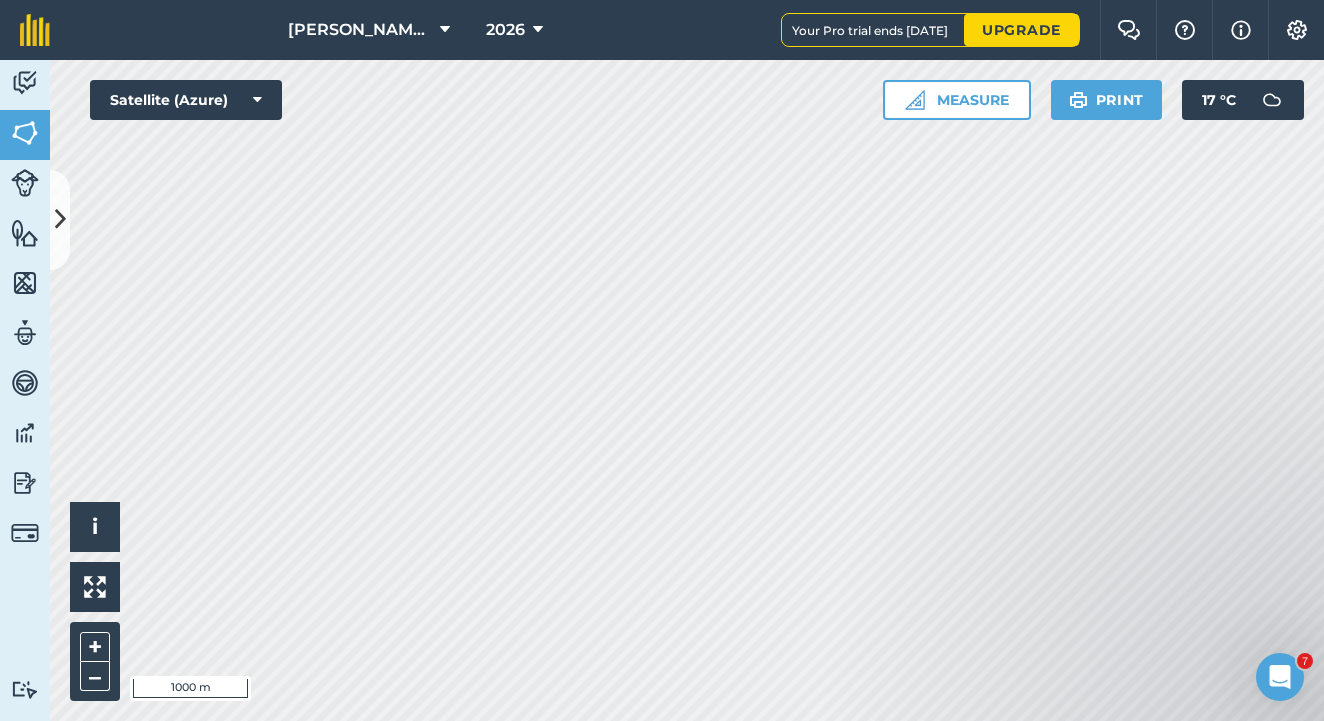 click on "[PERSON_NAME] Farm Partnership  2026 Your Pro trial ends [DATE] Upgrade Farm Chat Help Info Settings Map printing is not available on our free plan Please upgrade to our Essentials, Plus or Pro plan to access this feature. Activity Fields Livestock Features Maps Team Vehicles Data Reporting Billing Tutorials Tutorials Fields   Add   Set usage Visibility: On Total area :  1,811   Ac Edit fields By usages, Filters (1) No usage set 135.4   Ac [GEOGRAPHIC_DATA] 3.755   Ac Duck Pond Grazing 33.94   Ac Front Of House  7.462   Ac [GEOGRAPHIC_DATA] 31.04   Ac Opposite Farm 7.714   Ac Permanent Cutting Grasses Gas Well  51.48   Ac BARLEY - Winter  135.6   Ac Elm Home 43.98   [PERSON_NAME] House Left 26.83   [PERSON_NAME][GEOGRAPHIC_DATA] Ln 30.07   [PERSON_NAME] House Right 34.7   Ac BEANS - Spring  77.61   Ac Behind [PERSON_NAME]'s 21.87   [PERSON_NAME] [PERSON_NAME] 10.3   Ac Great Syke 21.43   Ac Great Syke Drain 11.5   Ac Middle Field  12.52   Ac MAIS - (Rented) 199.6   Ac Costa 135.2   Ac Costa Farm 40.48   Ac Middle House  23.89   Ac 142.1   Ac 22.29" at bounding box center [662, 360] 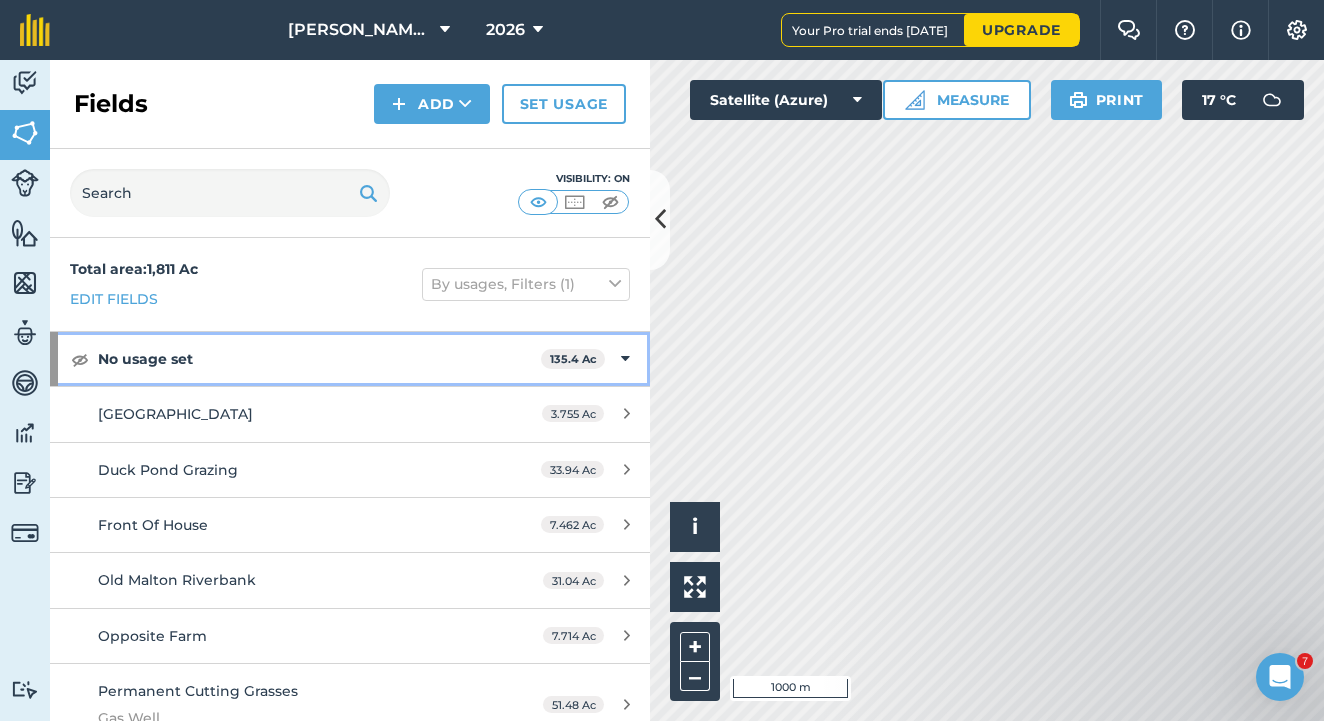 click at bounding box center [625, 359] 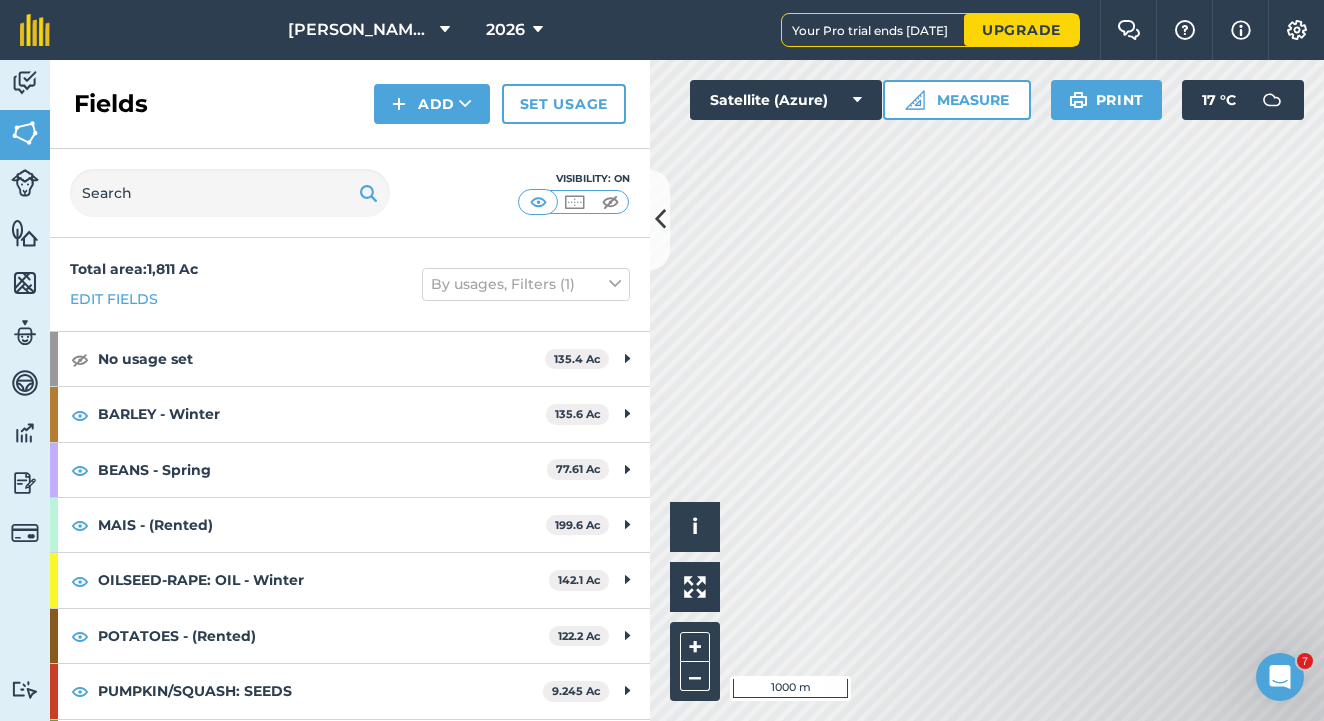 click at bounding box center [660, 219] 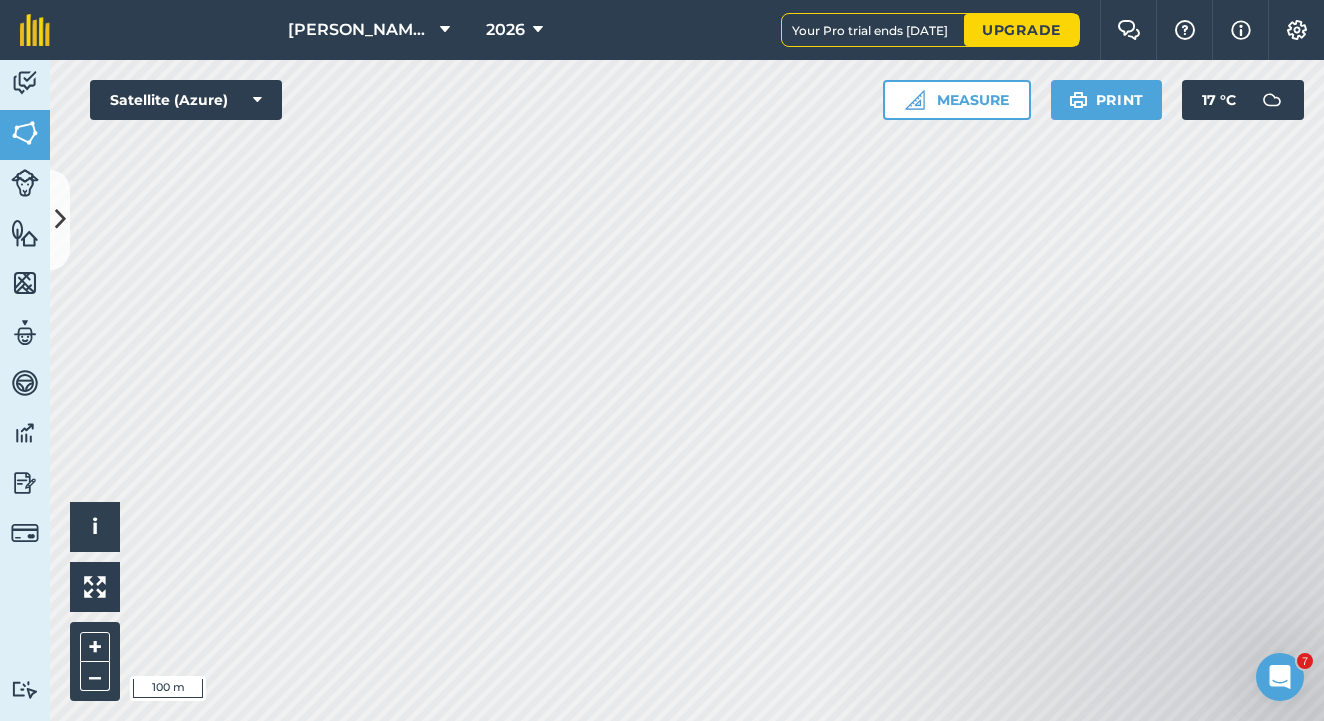 click on "[PERSON_NAME] Farm Partnership  2026 Your Pro trial ends [DATE] Upgrade Farm Chat Help Info Settings Map printing is not available on our free plan Please upgrade to our Essentials, Plus or Pro plan to access this feature. Activity Fields Livestock Features Maps Team Vehicles Data Reporting Billing Tutorials Tutorials Fields   Add   Set usage Visibility: On Total area :  1,811   Ac Edit fields By usages, Filters (1) No usage set 135.4   Ac [GEOGRAPHIC_DATA] 3.755   Ac Duck Pond Grazing 33.94   Ac Front Of House  7.462   Ac [GEOGRAPHIC_DATA] 31.04   Ac Opposite Farm 7.714   Ac Permanent Cutting Grasses Gas Well  51.48   Ac BARLEY - Winter  135.6   Ac Elm Home 43.98   [PERSON_NAME] House Left 26.83   [PERSON_NAME][GEOGRAPHIC_DATA] Ln 30.07   [PERSON_NAME] House Right 34.7   Ac BEANS - Spring  77.61   Ac Behind [PERSON_NAME]'s 21.87   [PERSON_NAME] [PERSON_NAME] 10.3   Ac Great Syke 21.43   Ac Great Syke Drain 11.5   Ac Middle Field  12.52   Ac MAIS - (Rented) 199.6   Ac Costa 135.2   Ac Costa Farm 40.48   Ac Middle House  23.89   Ac 142.1   Ac 22.29" at bounding box center [662, 360] 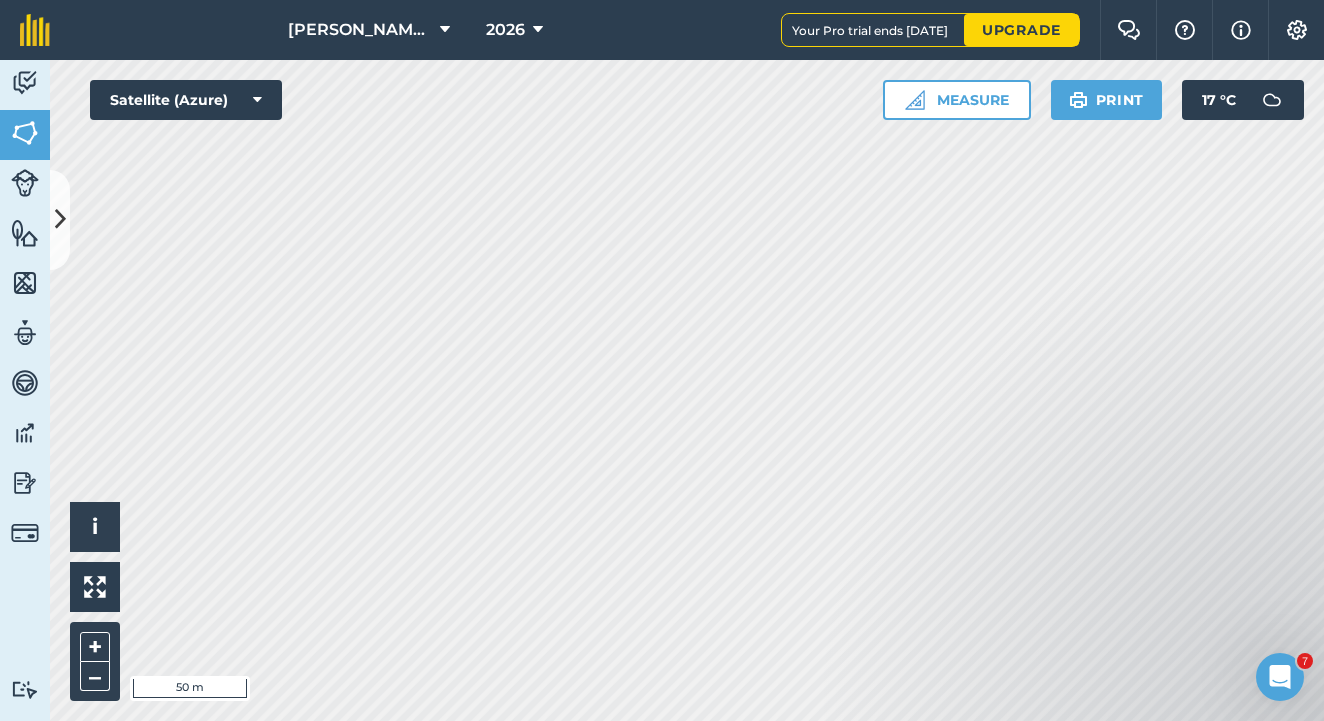 click on "[PERSON_NAME] Farm Partnership  2026 Your Pro trial ends [DATE] Upgrade Farm Chat Help Info Settings Map printing is not available on our free plan Please upgrade to our Essentials, Plus or Pro plan to access this feature. Activity Fields Livestock Features Maps Team Vehicles Data Reporting Billing Tutorials Tutorials Fields   Add   Set usage Visibility: On Total area :  1,811   Ac Edit fields By usages, Filters (1) No usage set 135.4   Ac [GEOGRAPHIC_DATA] 3.755   Ac Duck Pond Grazing 33.94   Ac Front Of House  7.462   Ac [GEOGRAPHIC_DATA] 31.04   Ac Opposite Farm 7.714   Ac Permanent Cutting Grasses Gas Well  51.48   Ac BARLEY - Winter  135.6   Ac Elm Home 43.98   [PERSON_NAME] House Left 26.83   [PERSON_NAME][GEOGRAPHIC_DATA] Ln 30.07   [PERSON_NAME] House Right 34.7   Ac BEANS - Spring  77.61   Ac Behind [PERSON_NAME]'s 21.87   [PERSON_NAME] [PERSON_NAME] 10.3   Ac Great Syke 21.43   Ac Great Syke Drain 11.5   Ac Middle Field  12.52   Ac MAIS - (Rented) 199.6   Ac Costa 135.2   Ac Costa Farm 40.48   Ac Middle House  23.89   Ac 142.1   Ac 22.29" at bounding box center [662, 360] 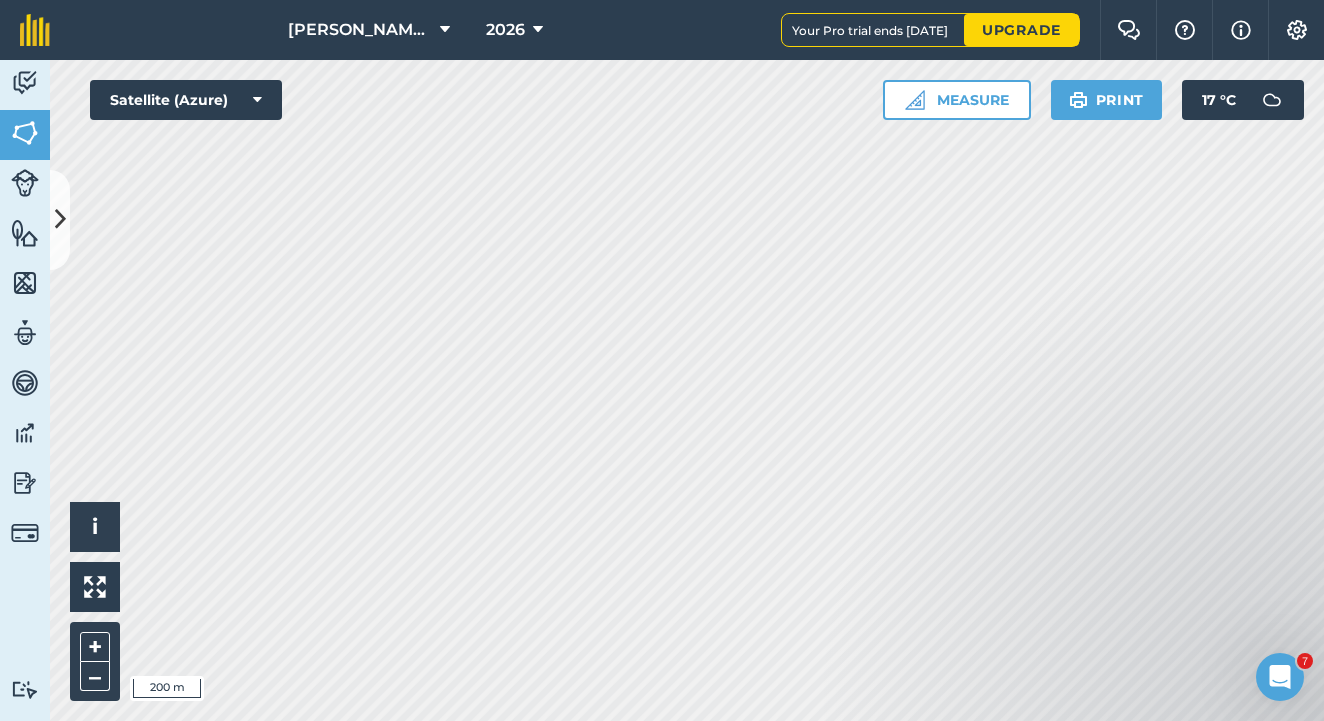 click at bounding box center (60, 219) 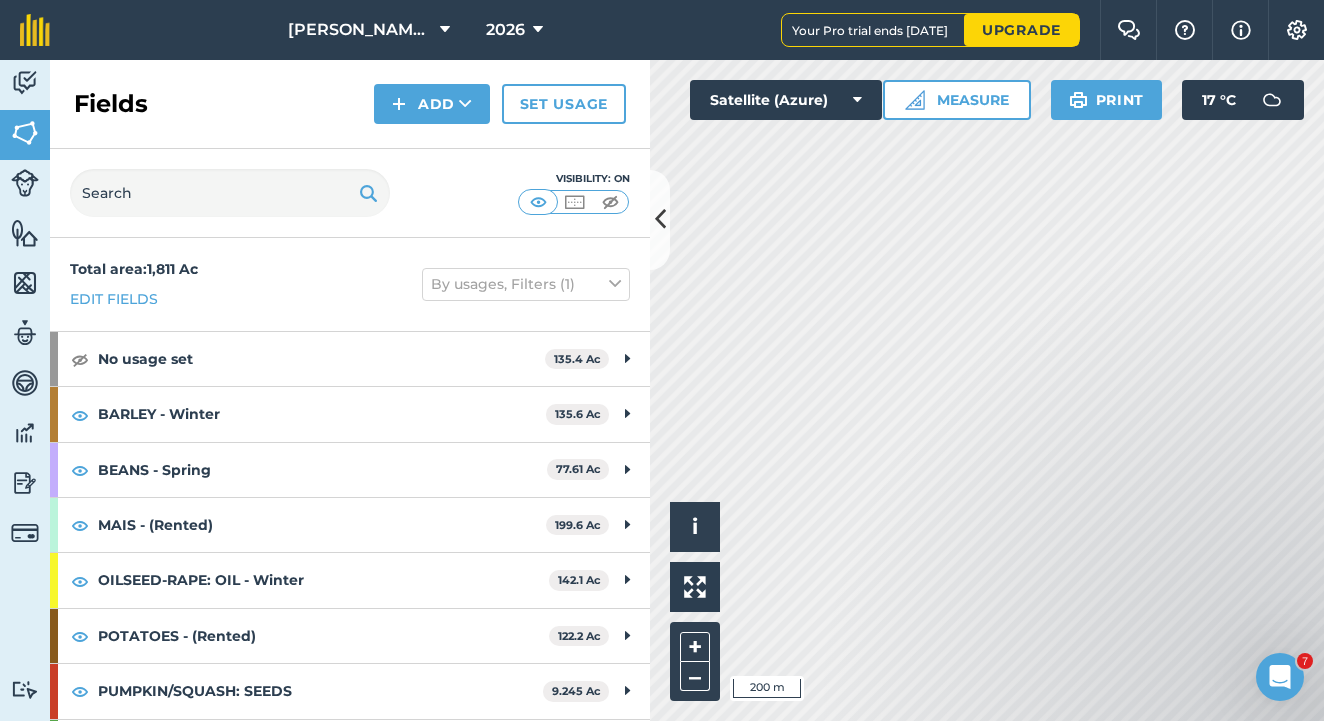 click on "Add" at bounding box center (432, 104) 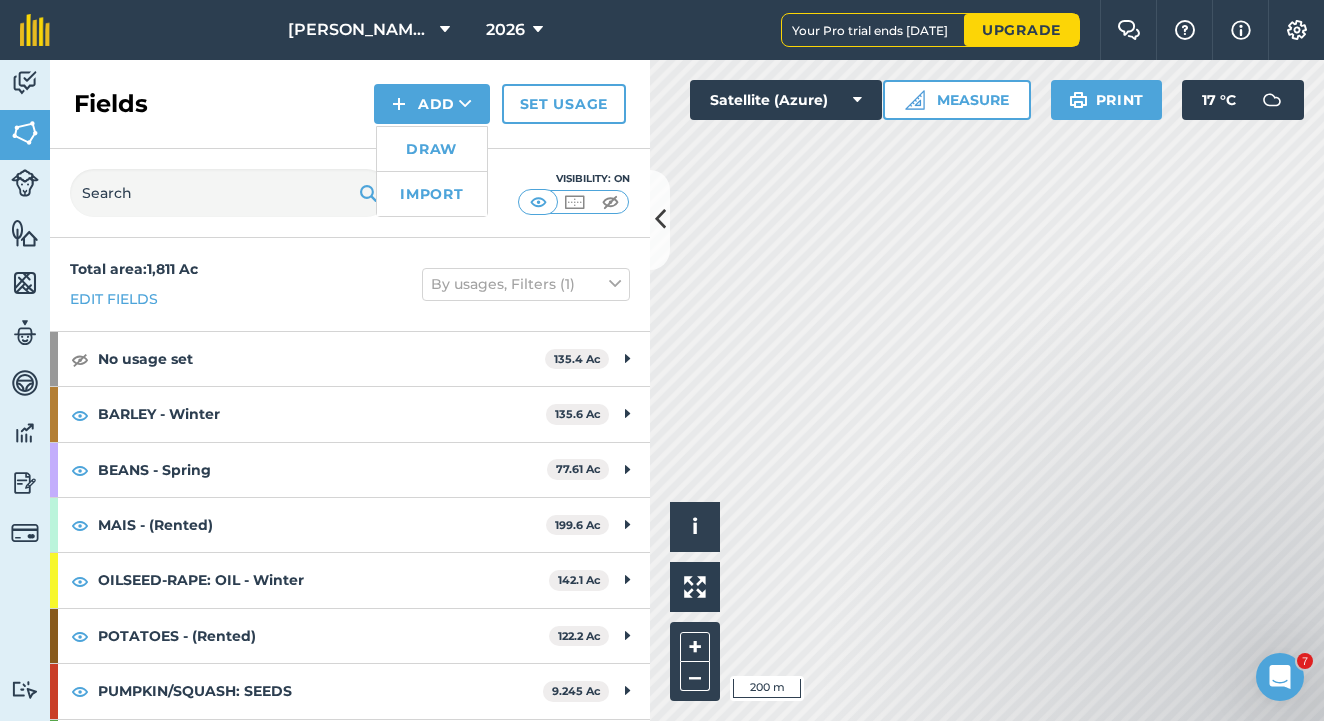 click on "Draw" at bounding box center [432, 149] 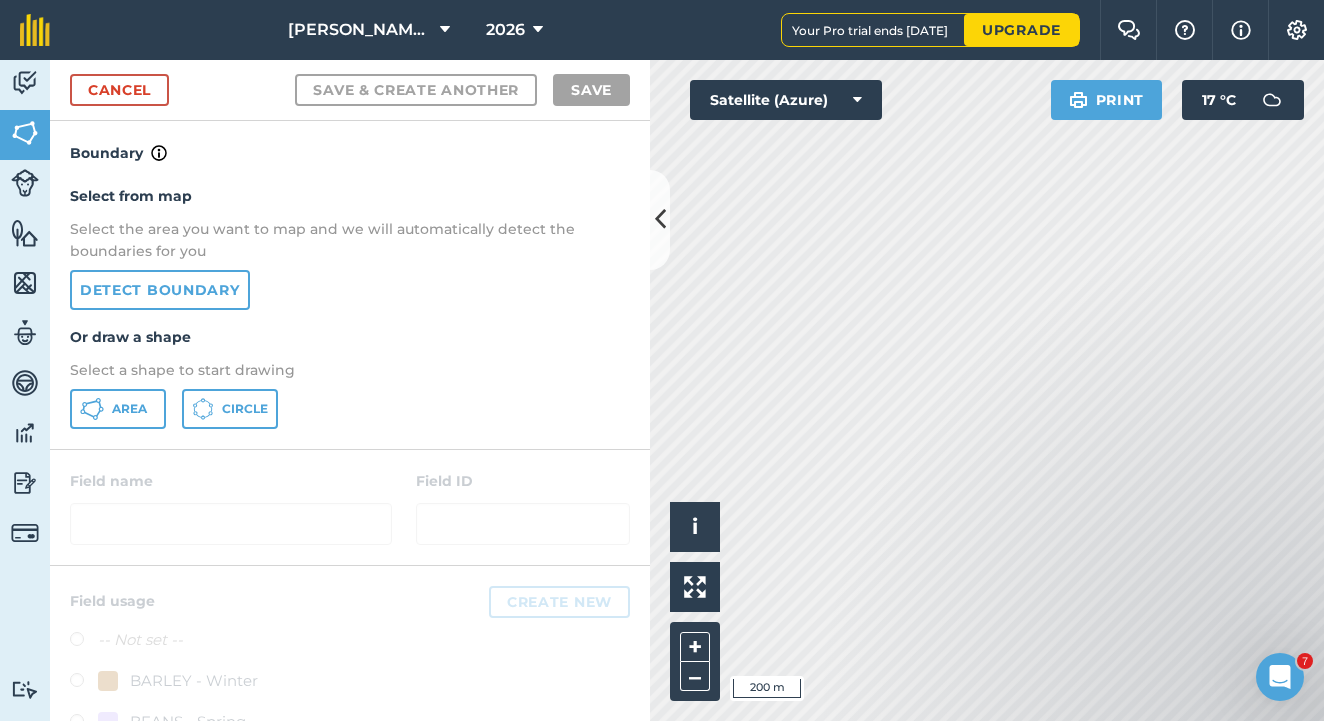 click on "Detect boundary" at bounding box center [160, 290] 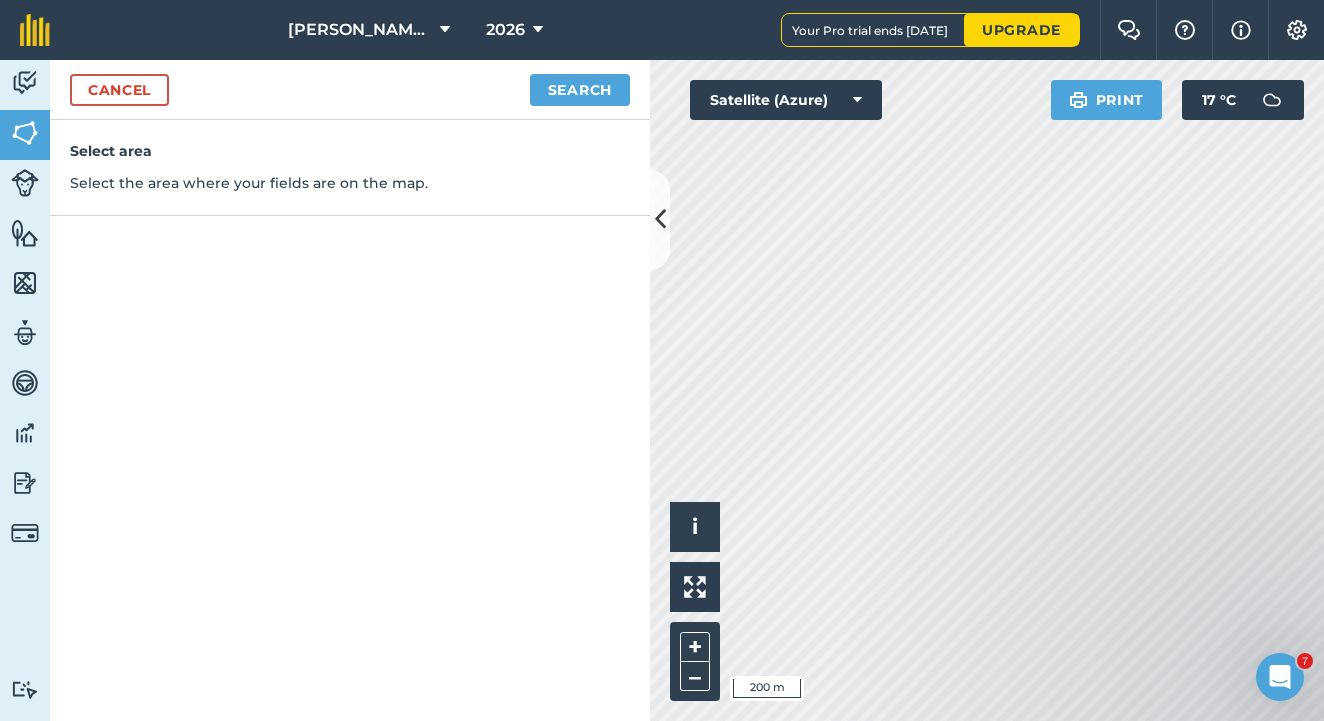 click on "Search" at bounding box center (580, 90) 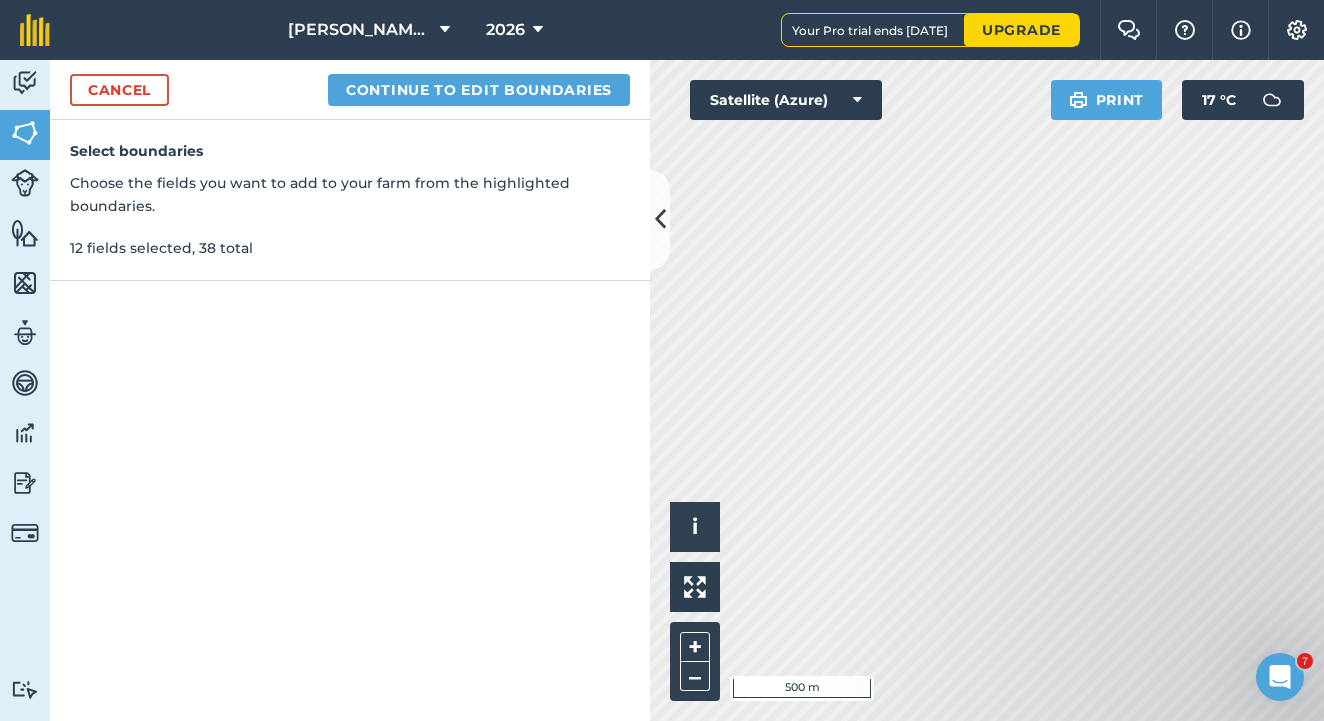 click on "Continue to edit boundaries" at bounding box center (479, 90) 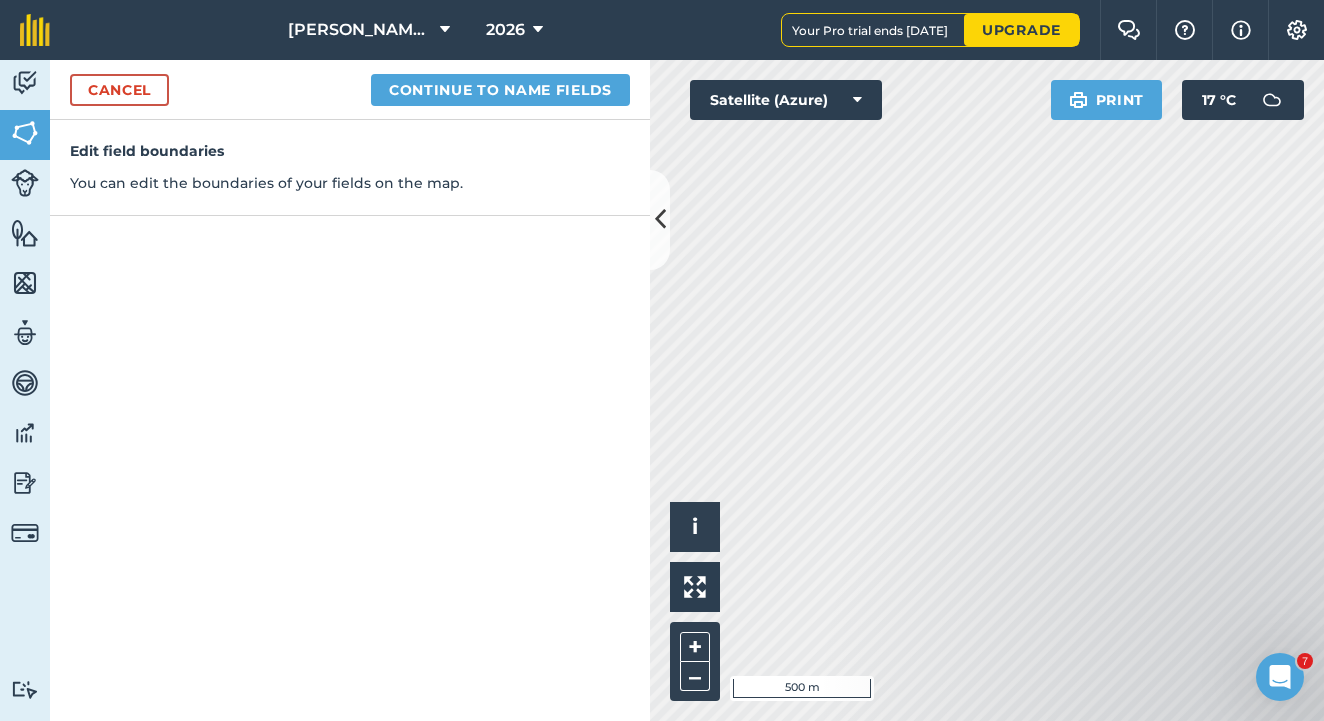 click on "Continue to name fields" at bounding box center (500, 90) 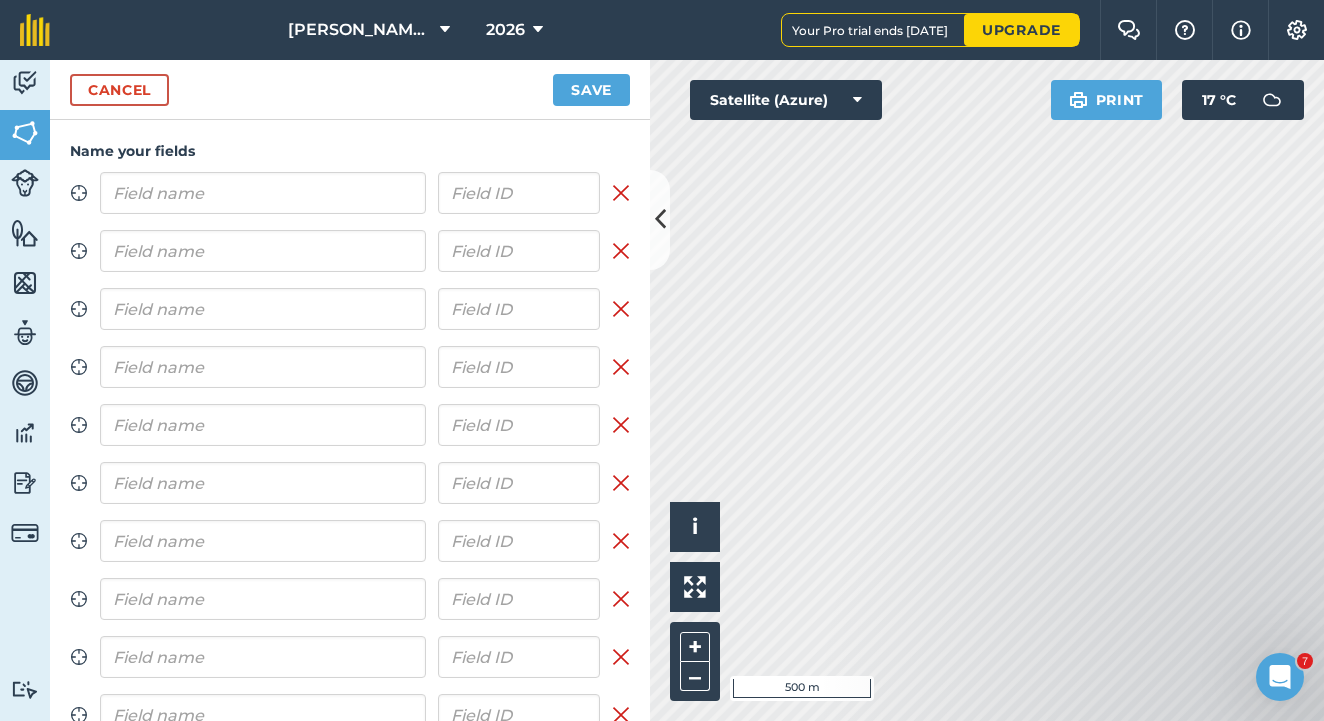 click at bounding box center [263, 193] 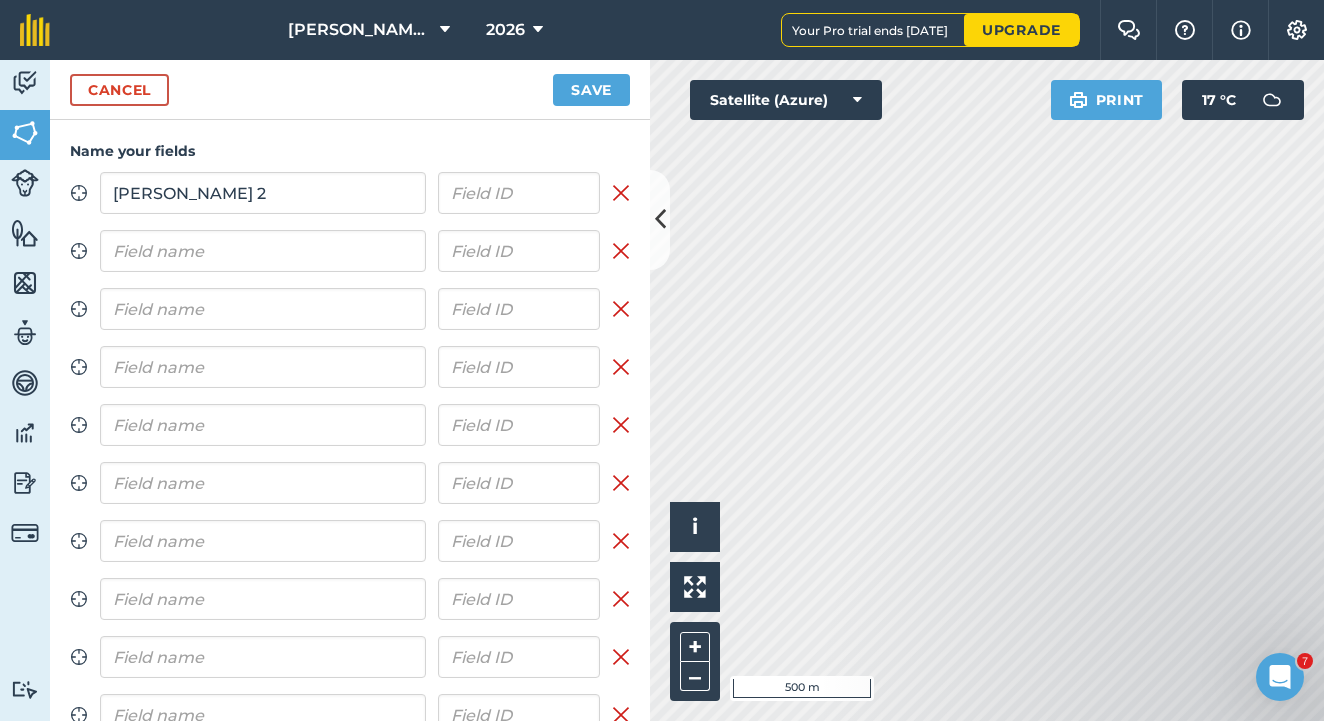 type on "[PERSON_NAME] 2" 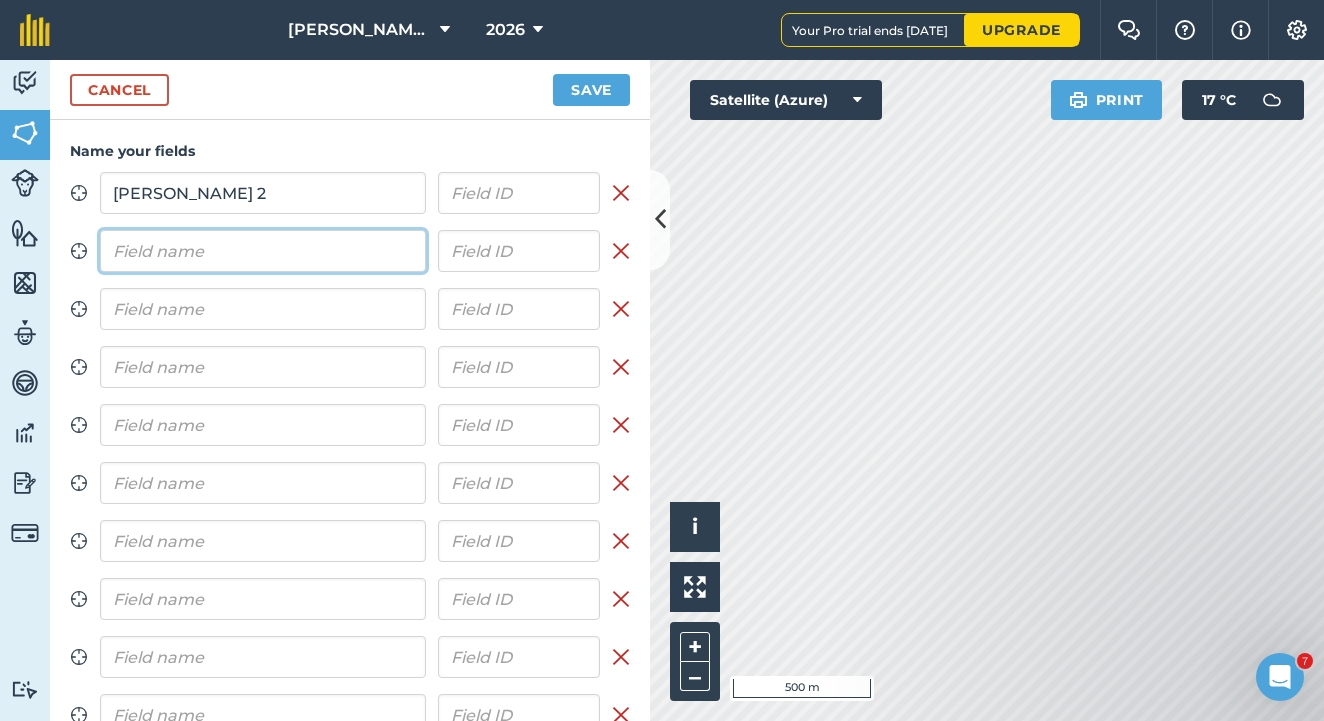 click at bounding box center (263, 251) 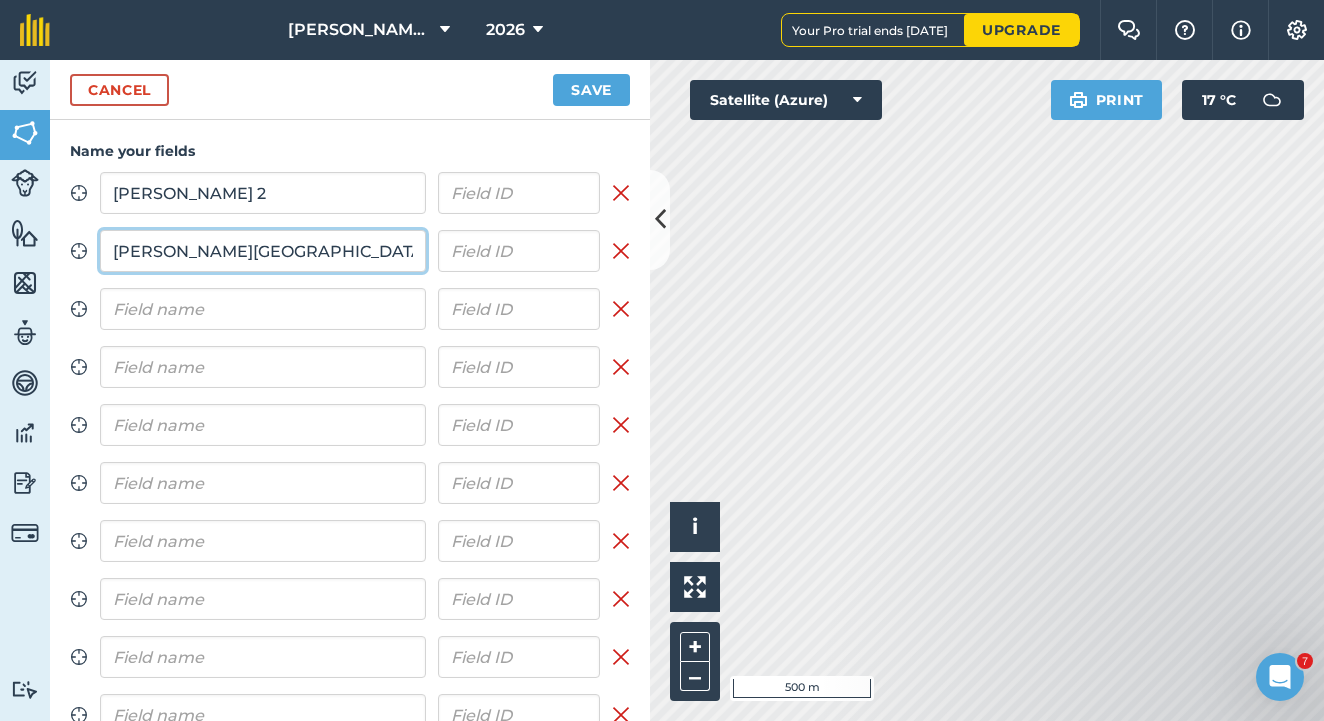 type on "[PERSON_NAME][GEOGRAPHIC_DATA]" 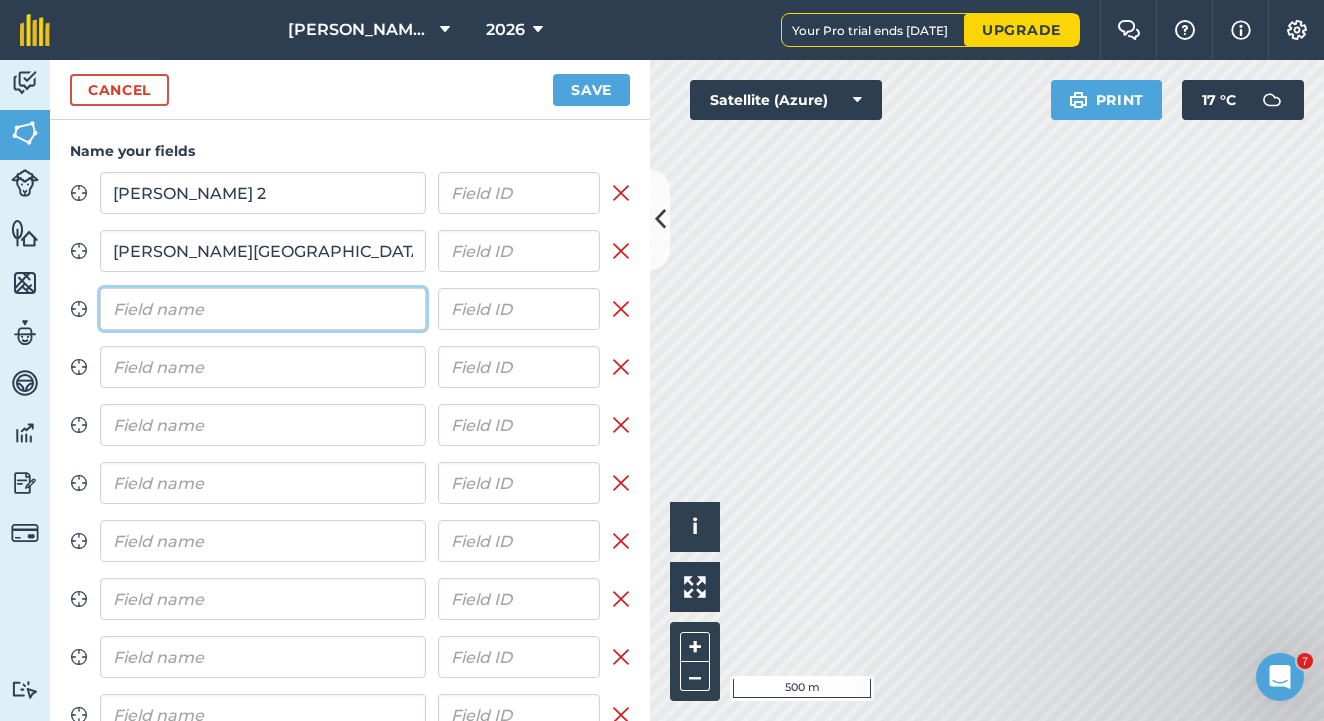 click at bounding box center (263, 309) 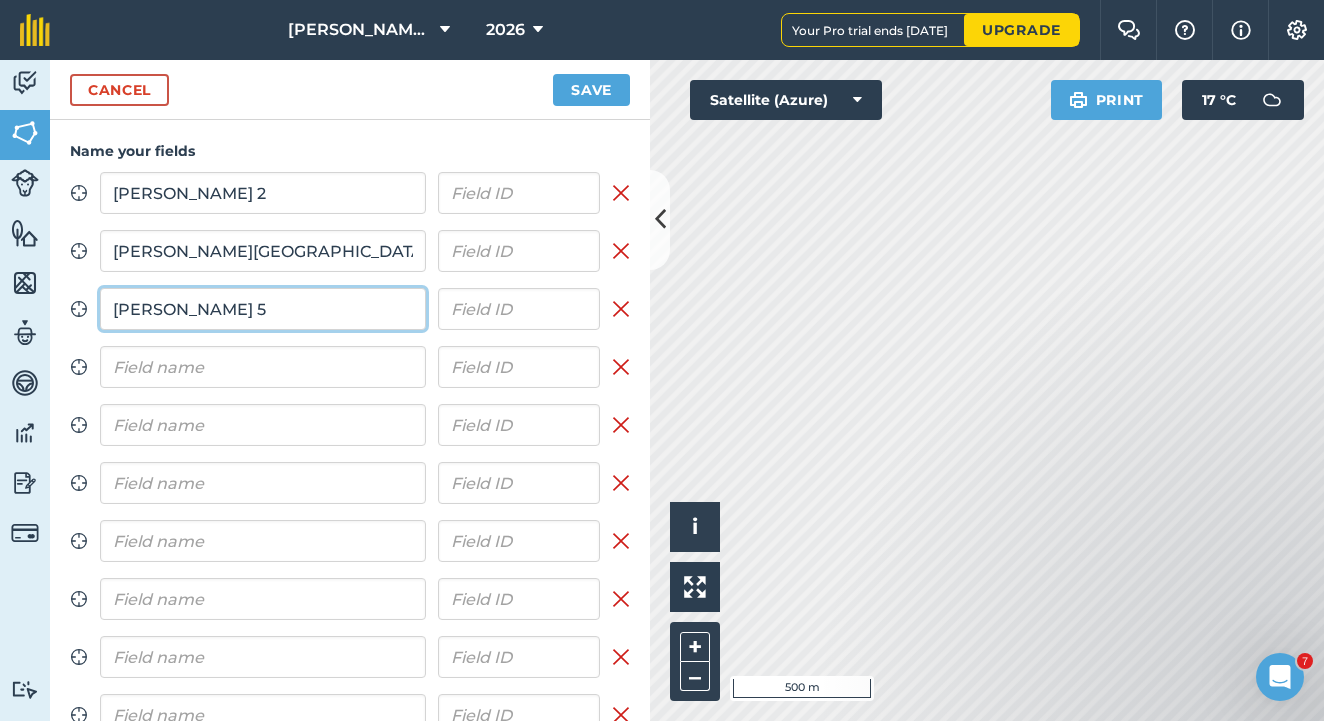 type on "[PERSON_NAME] 5" 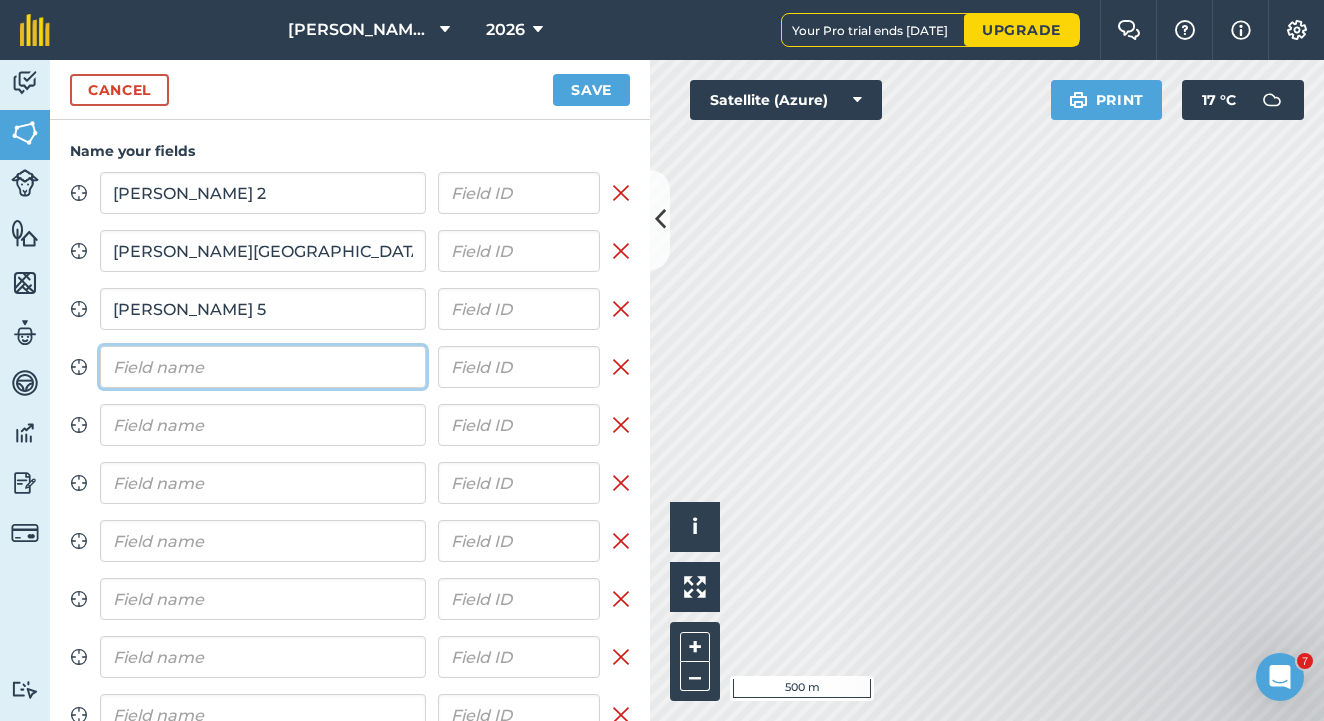 click at bounding box center [263, 367] 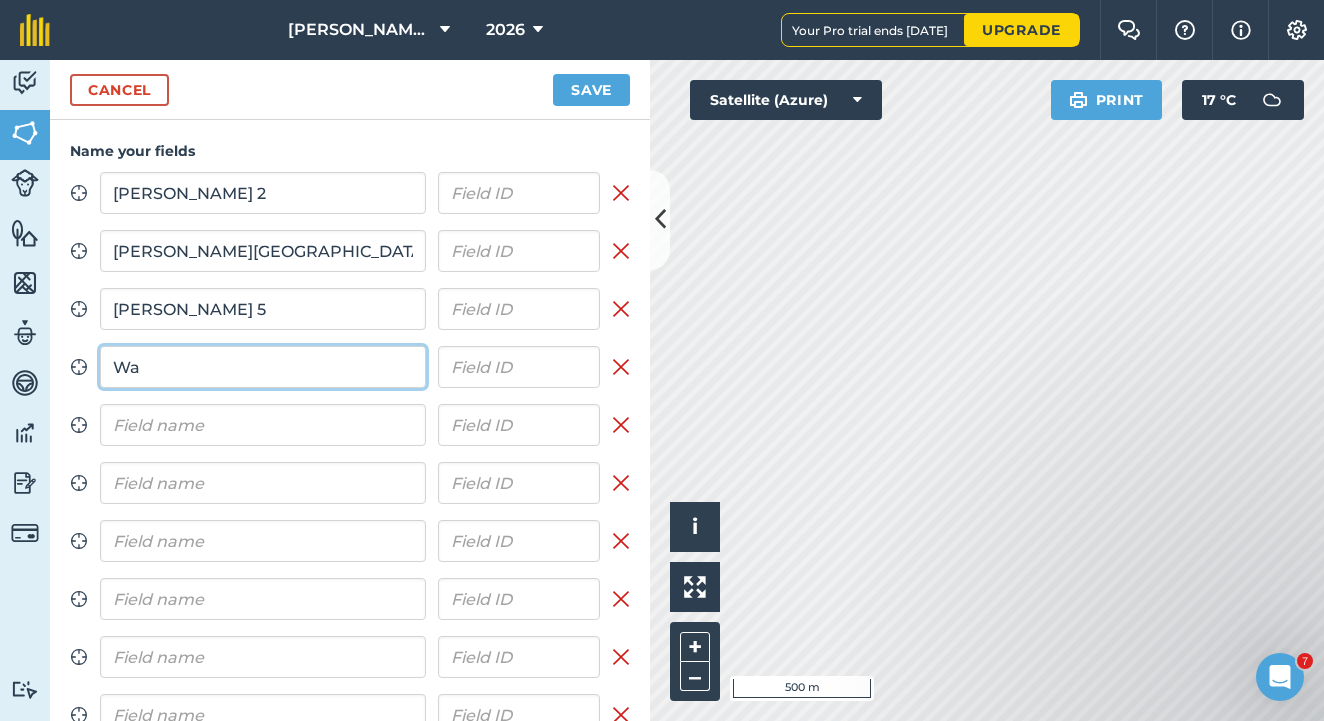 type on "W" 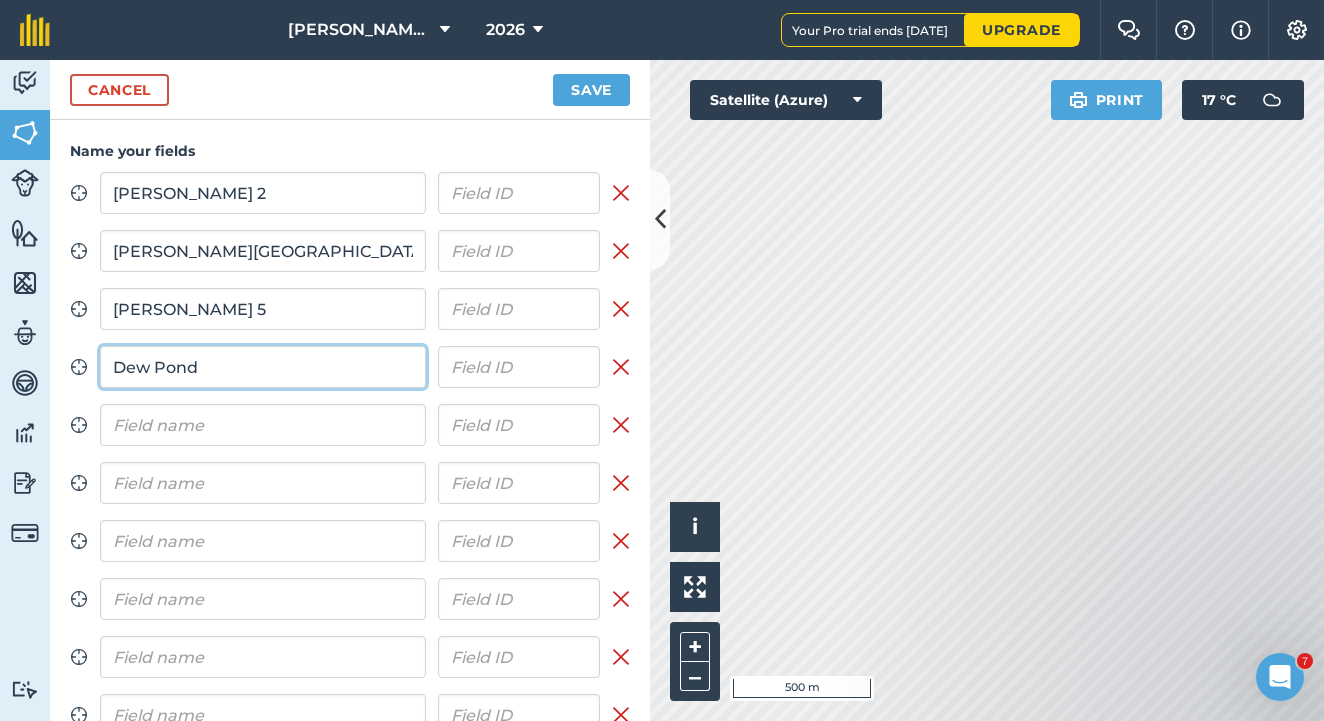 type on "Dew Pond" 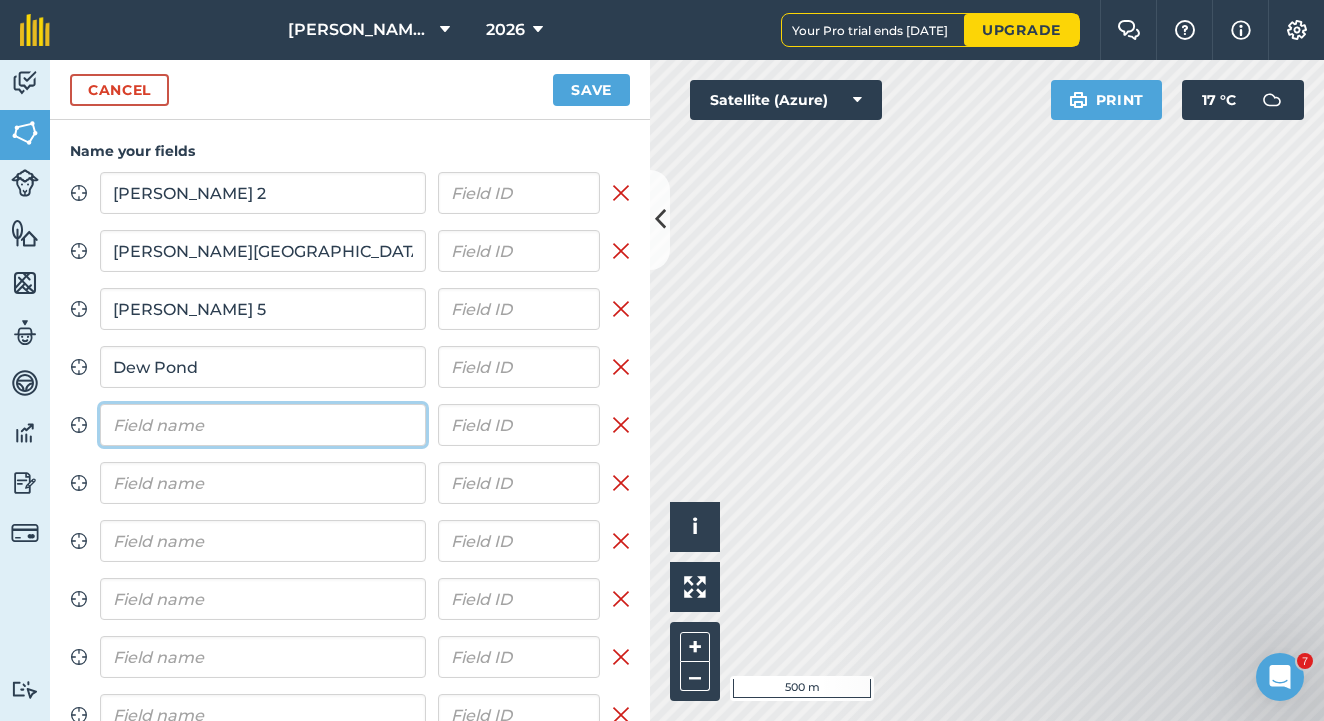 click at bounding box center (263, 425) 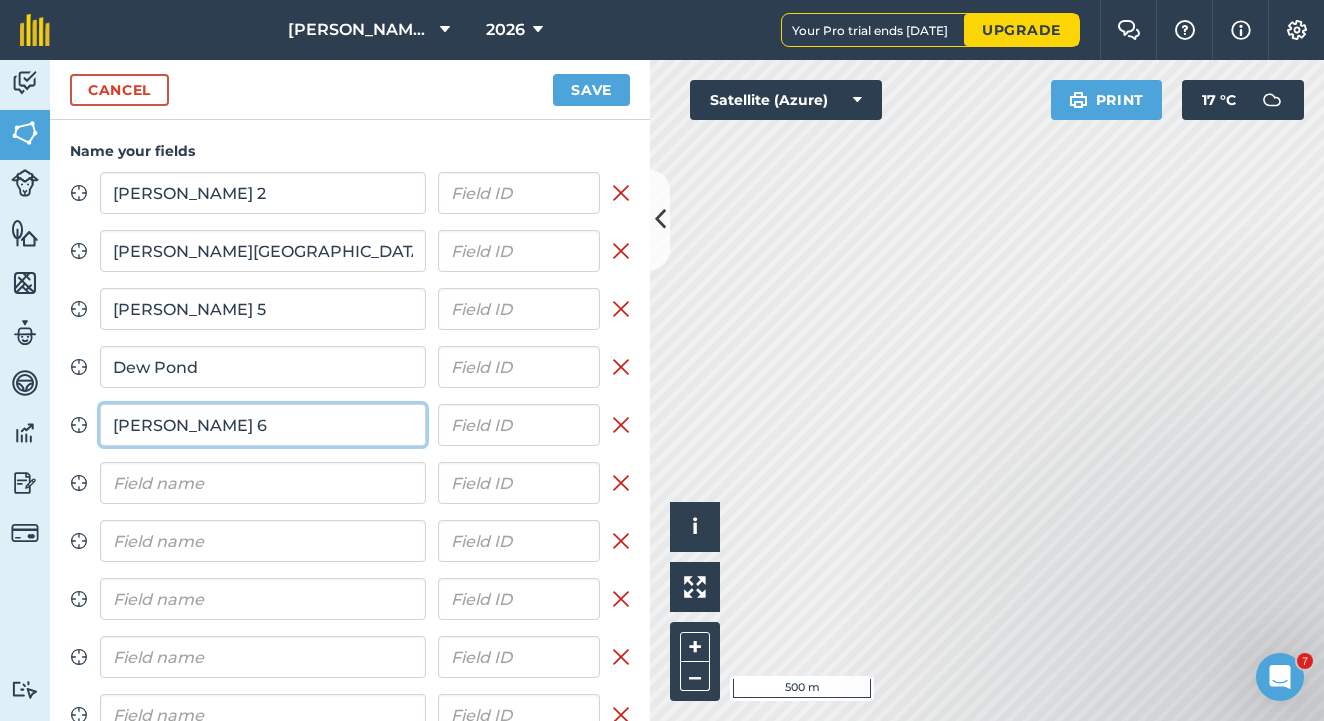 type on "[PERSON_NAME] 6" 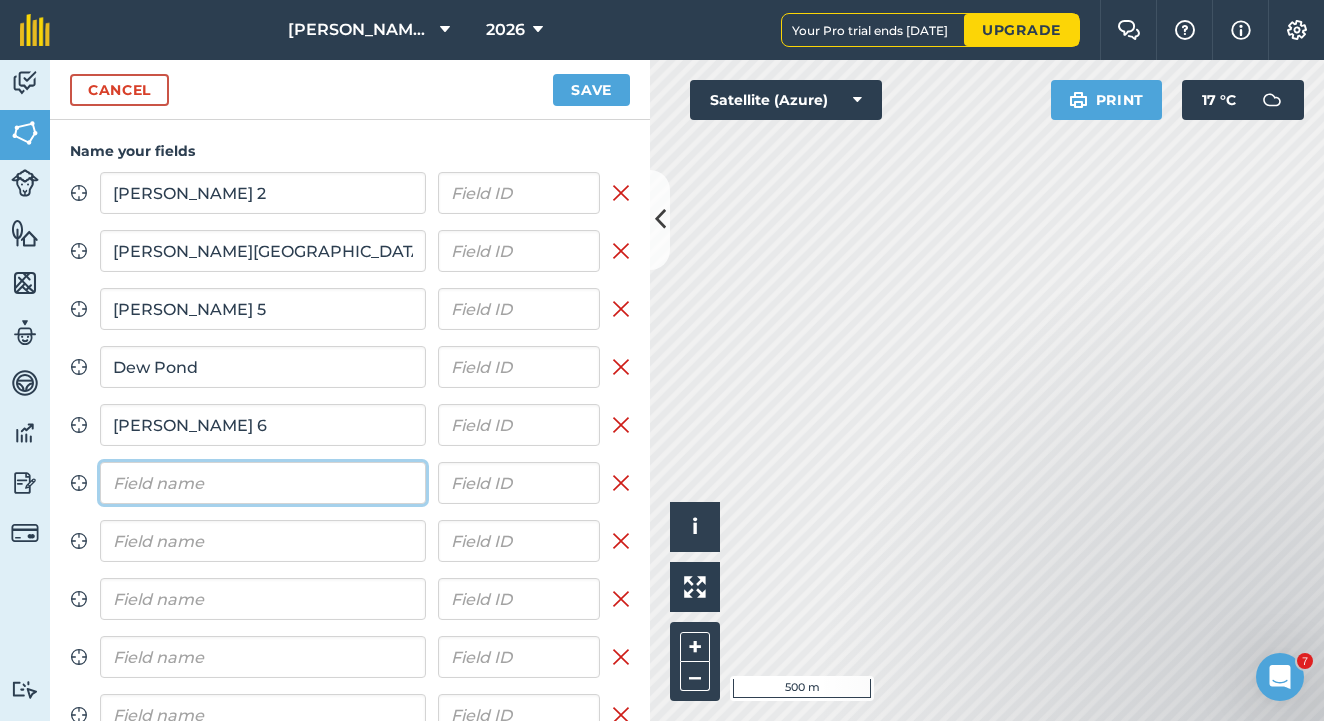 click at bounding box center (263, 483) 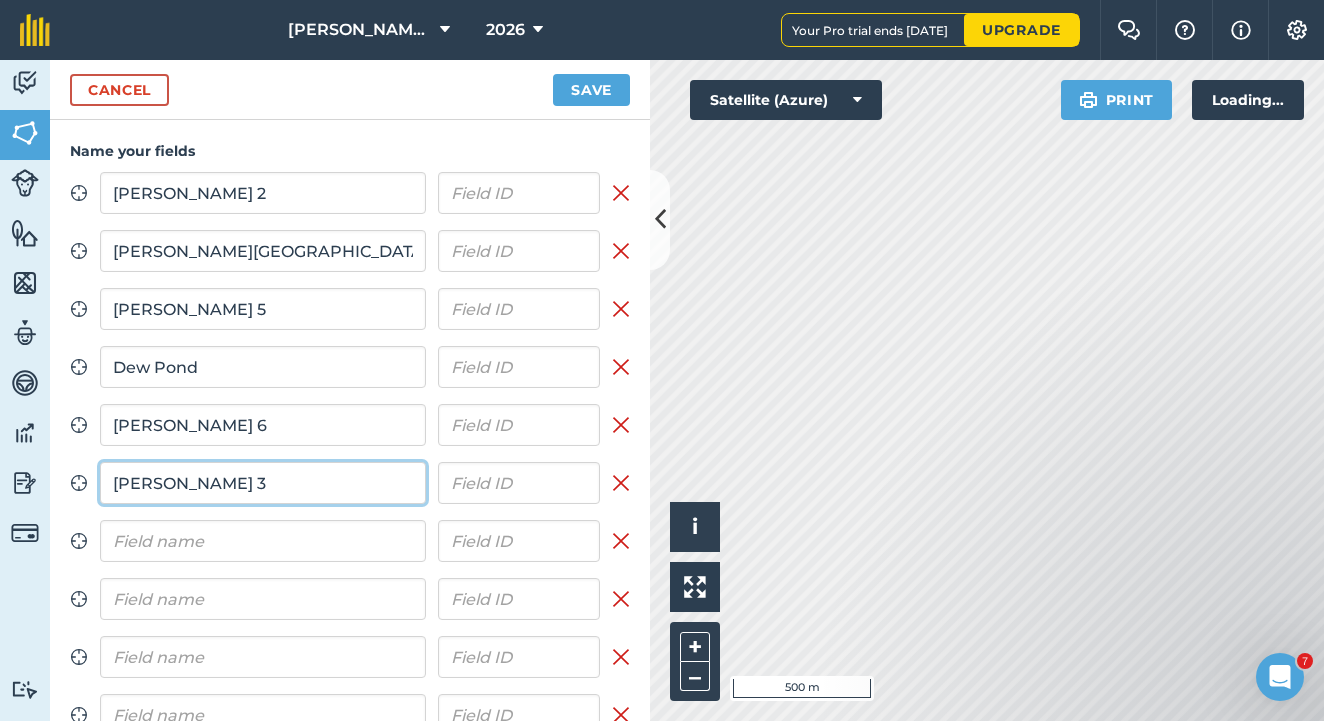 type on "[PERSON_NAME] 3" 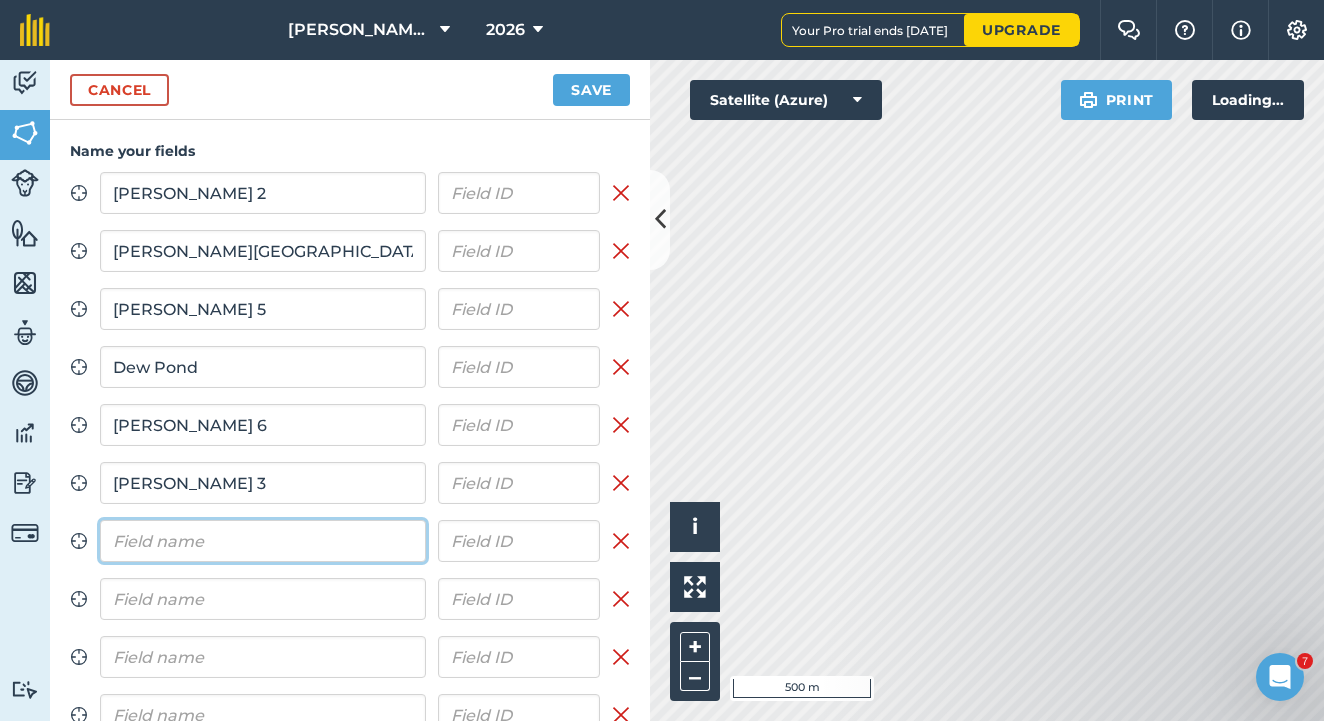 click at bounding box center [263, 541] 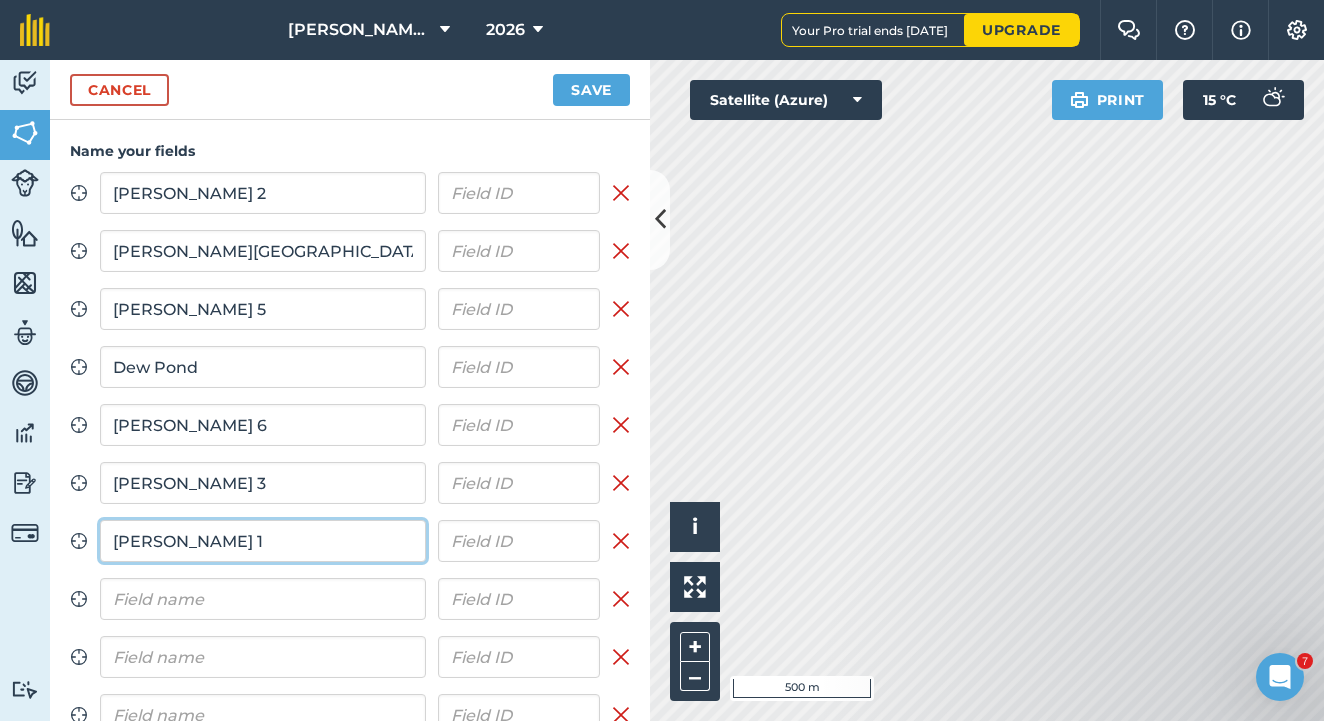 type on "[PERSON_NAME] 1" 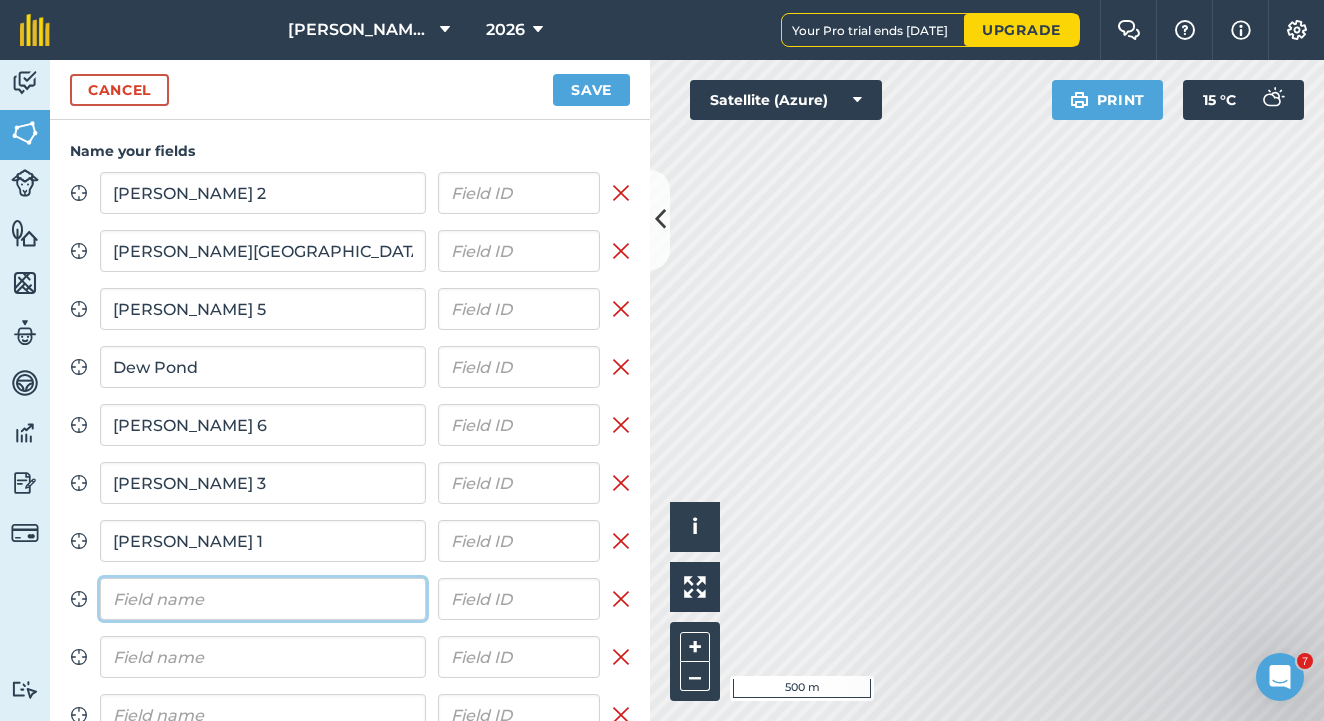 click at bounding box center [263, 599] 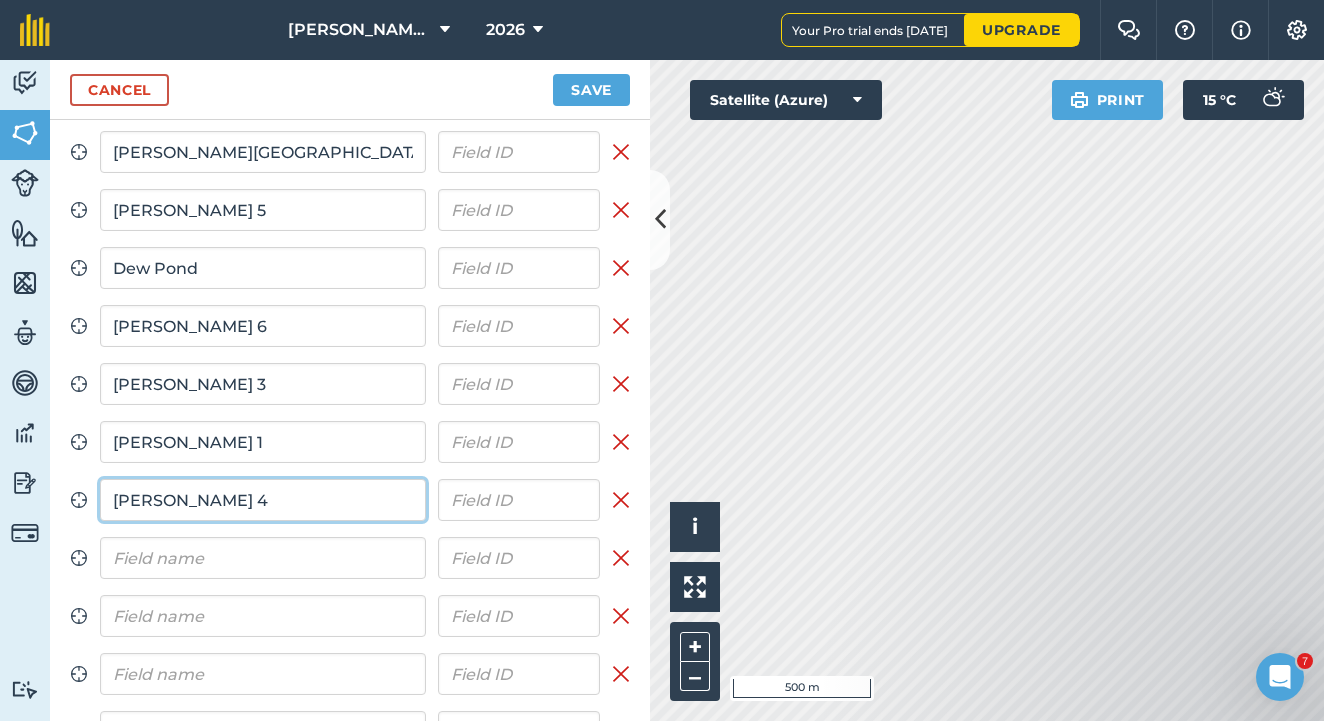 scroll, scrollTop: 106, scrollLeft: 0, axis: vertical 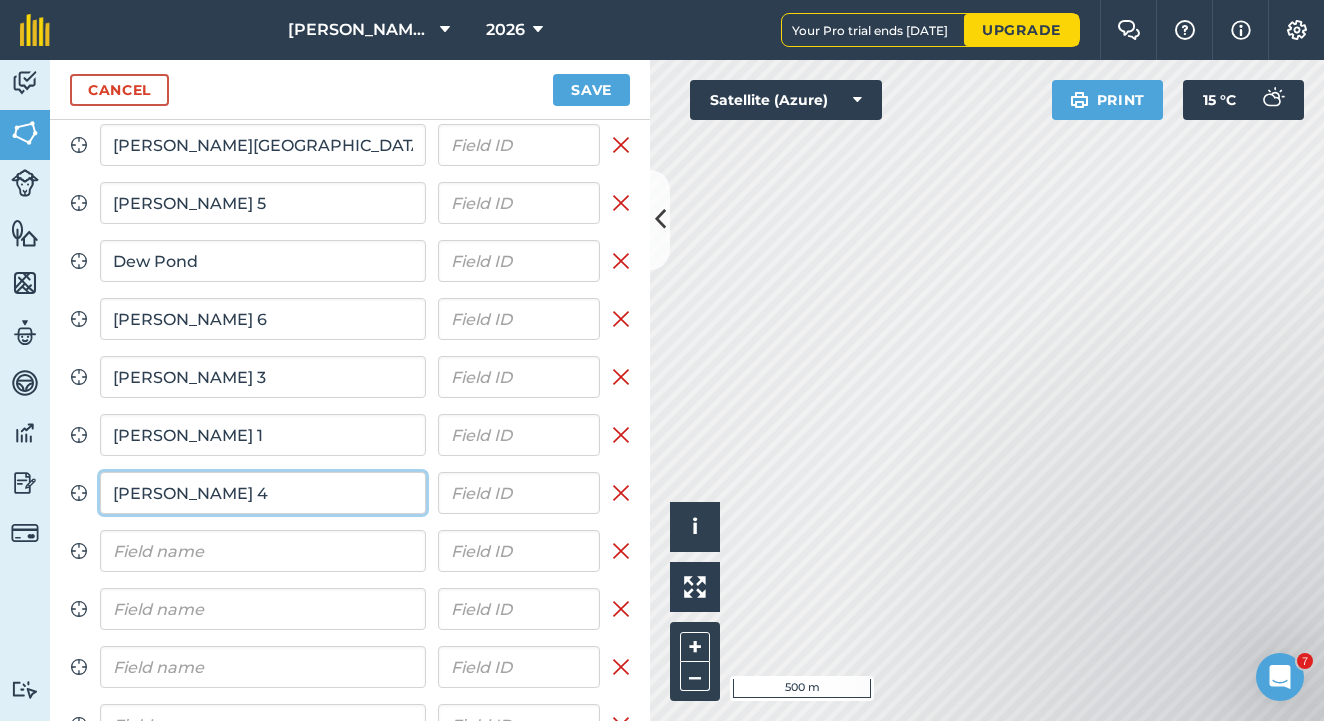 type on "[PERSON_NAME] 4" 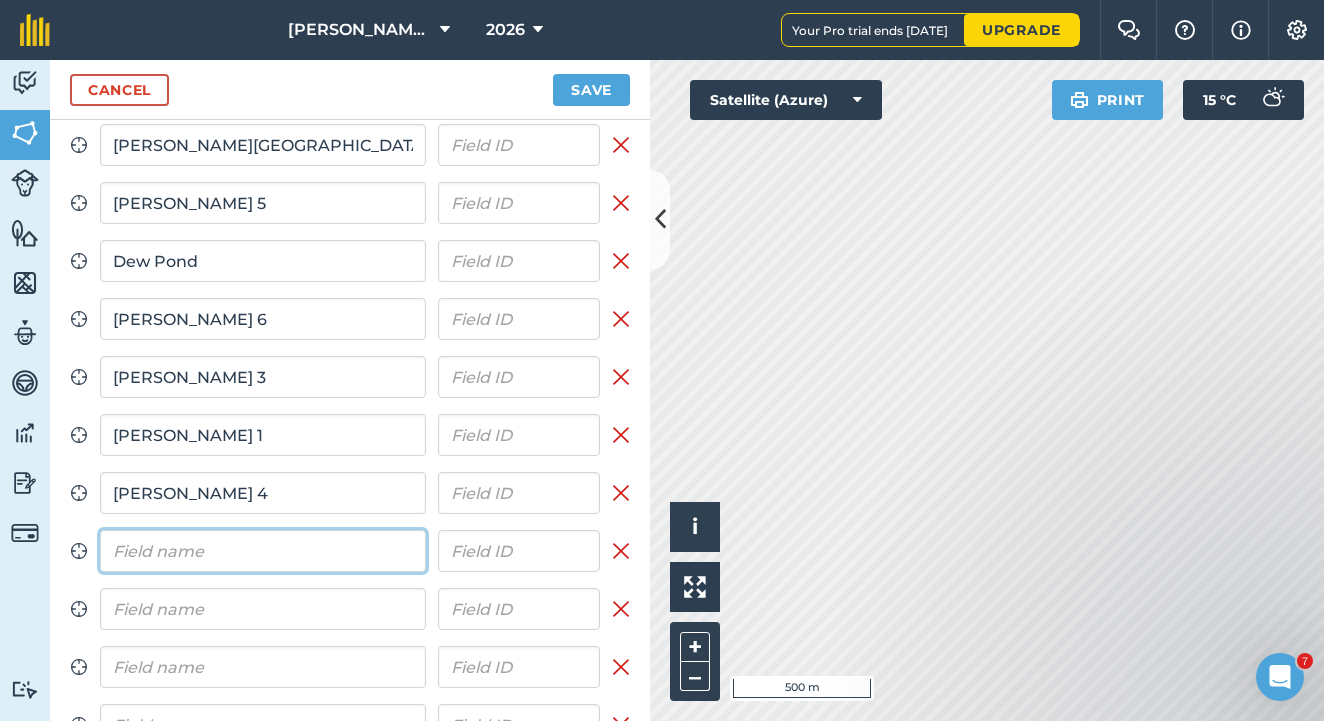 click at bounding box center (263, 551) 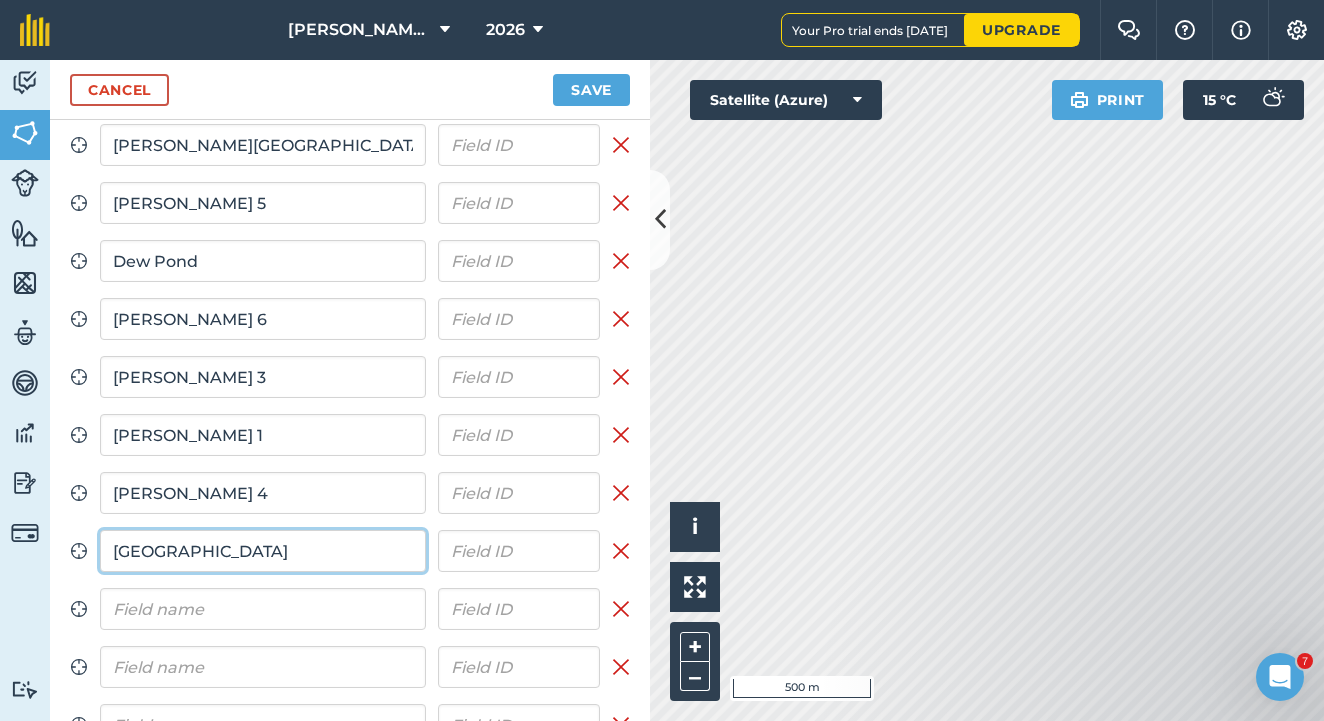 type on "[GEOGRAPHIC_DATA]" 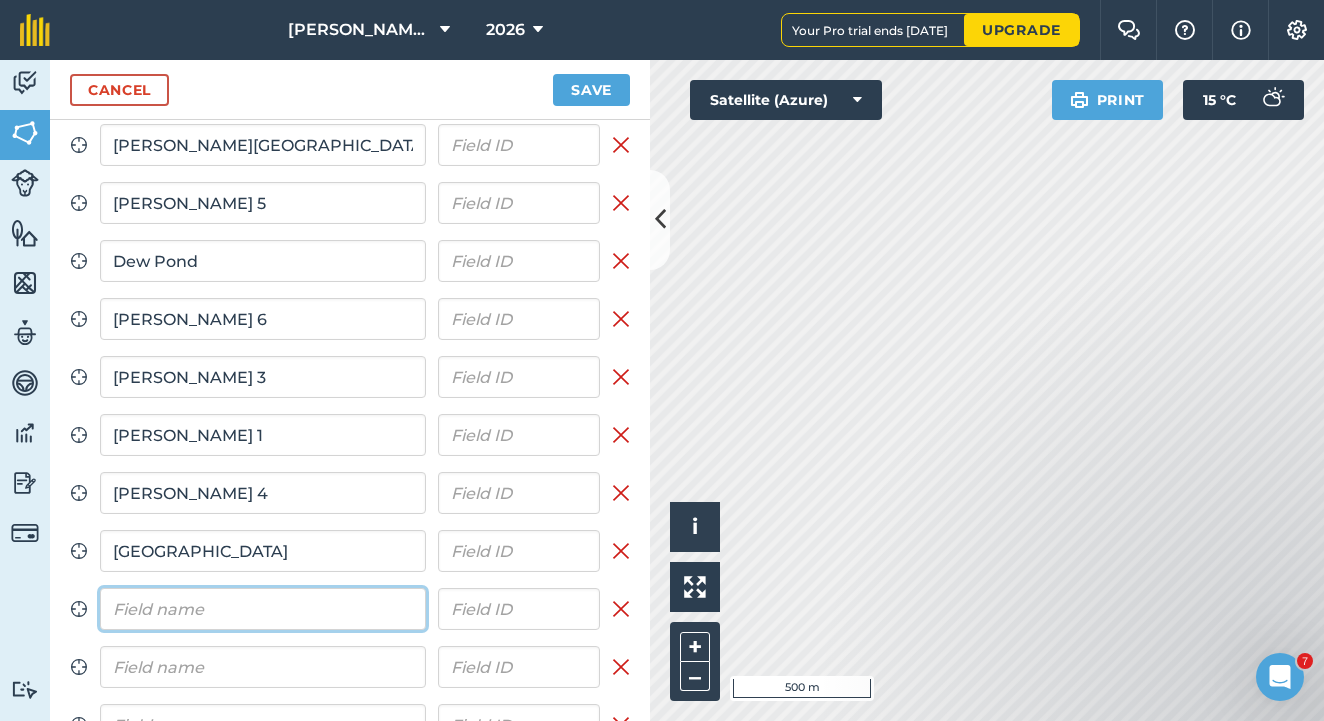 click at bounding box center (263, 609) 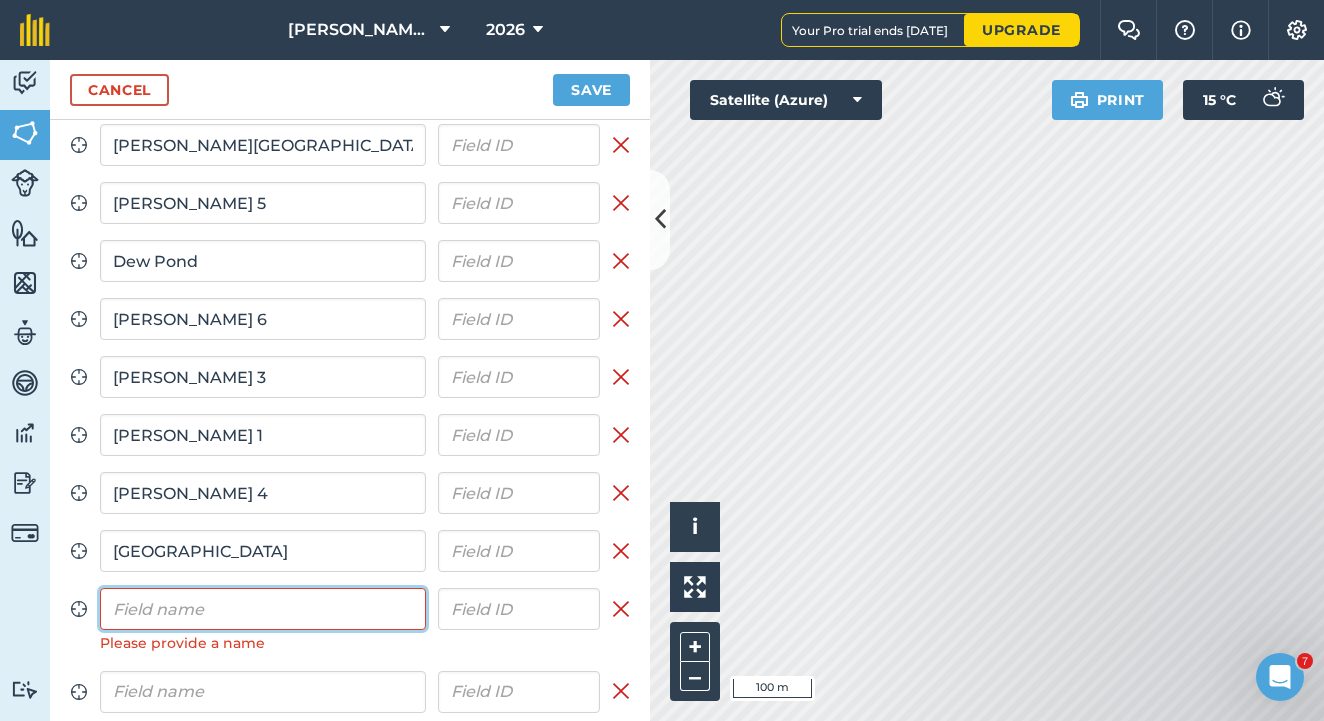click at bounding box center [263, 609] 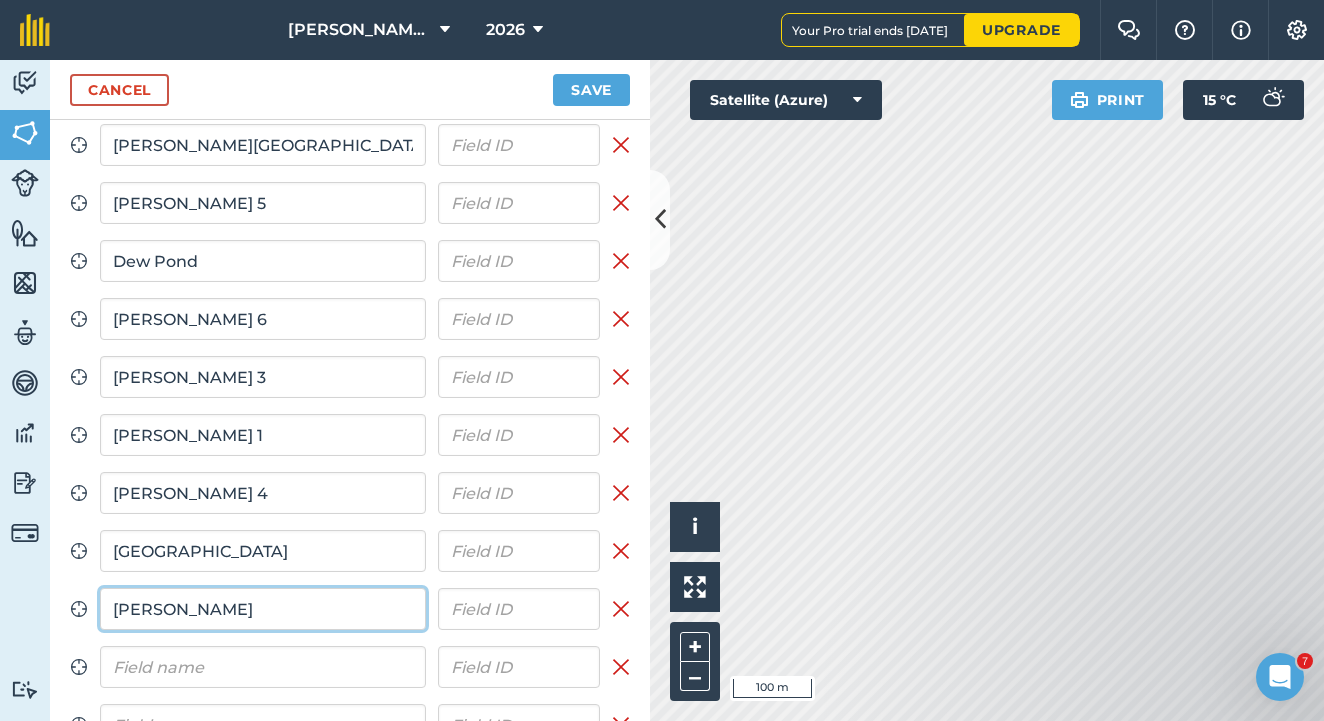 type on "[PERSON_NAME]" 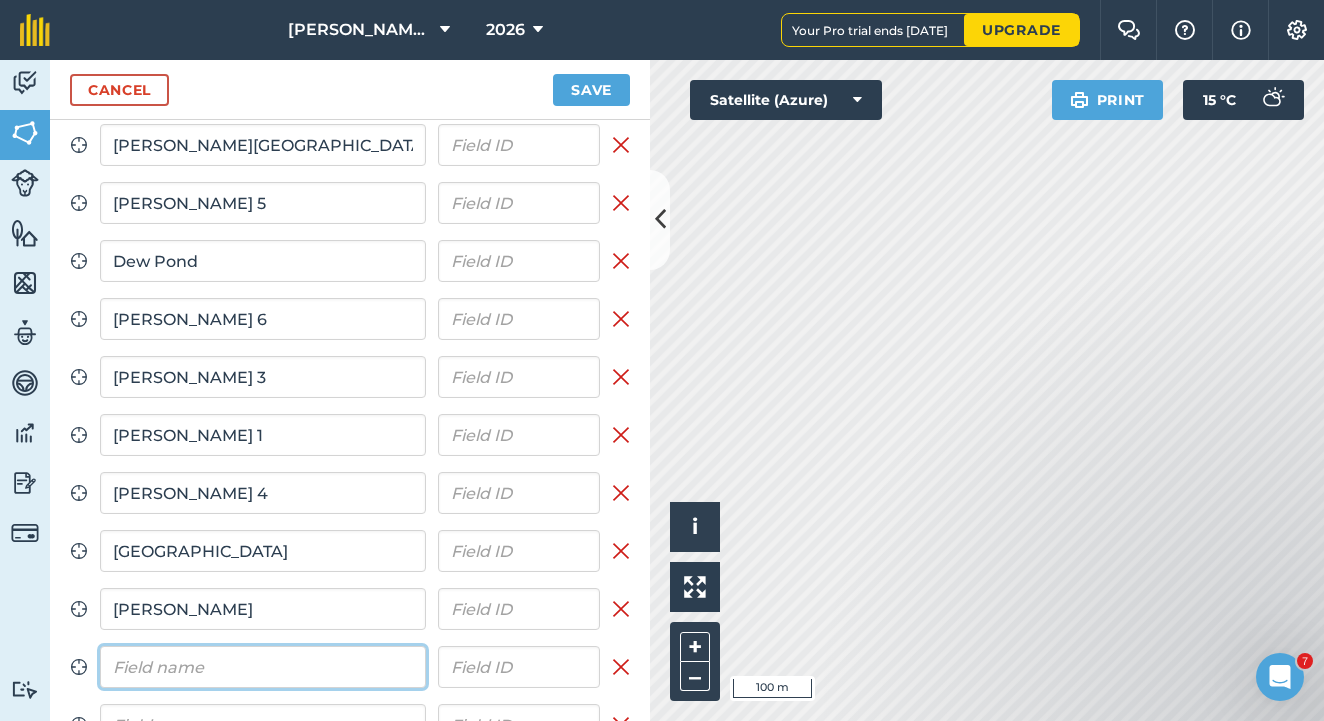 click at bounding box center (263, 667) 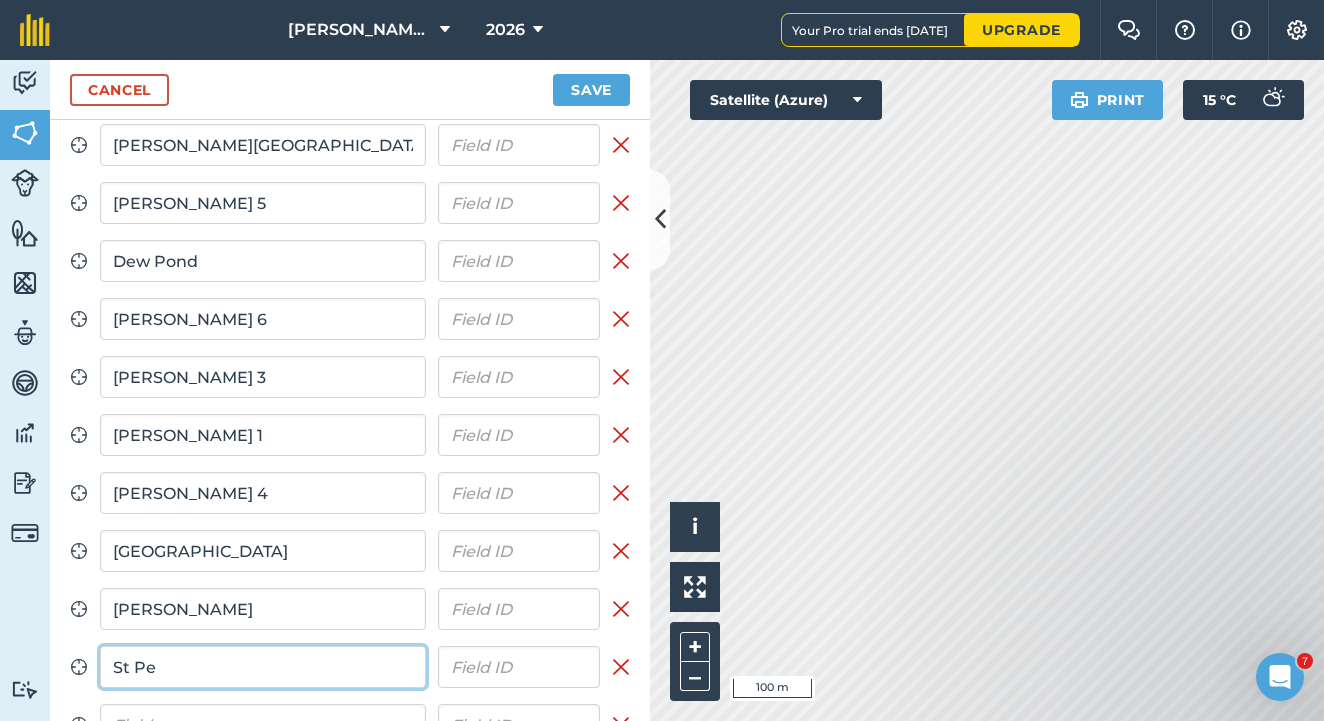 click on "St Pe" at bounding box center [263, 667] 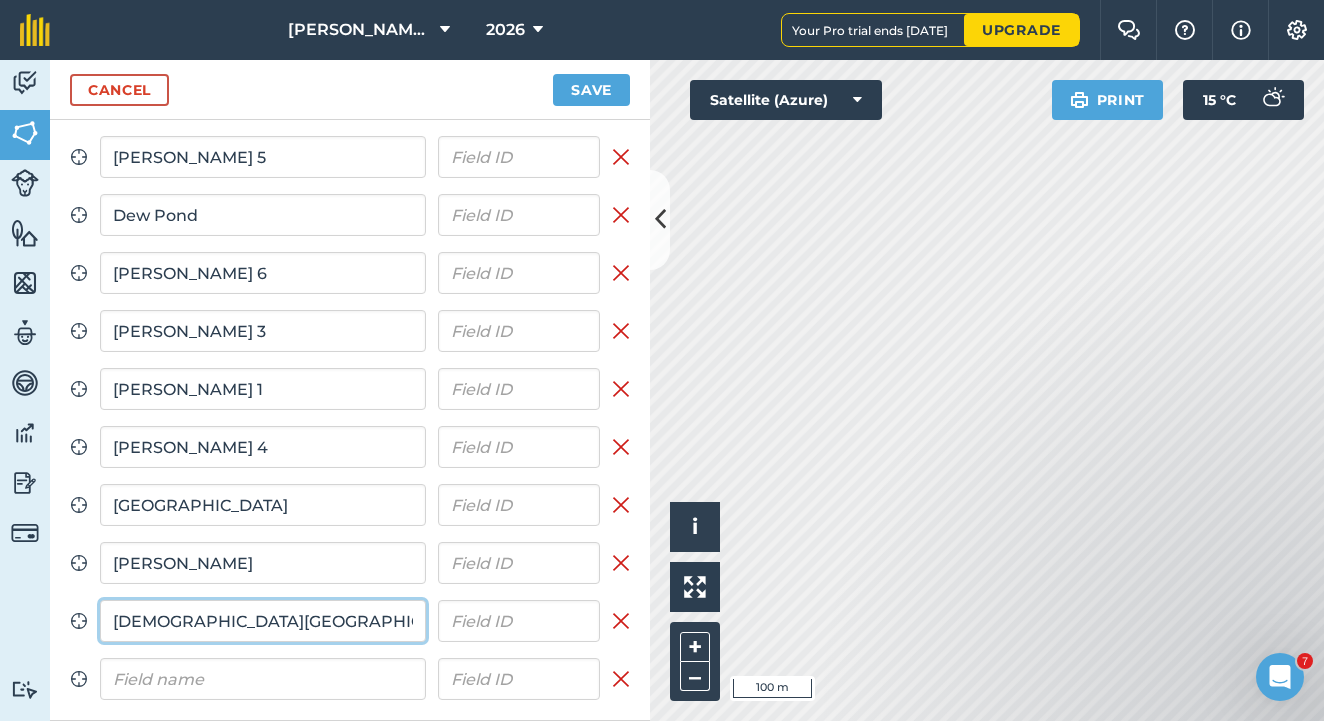 scroll, scrollTop: 152, scrollLeft: 0, axis: vertical 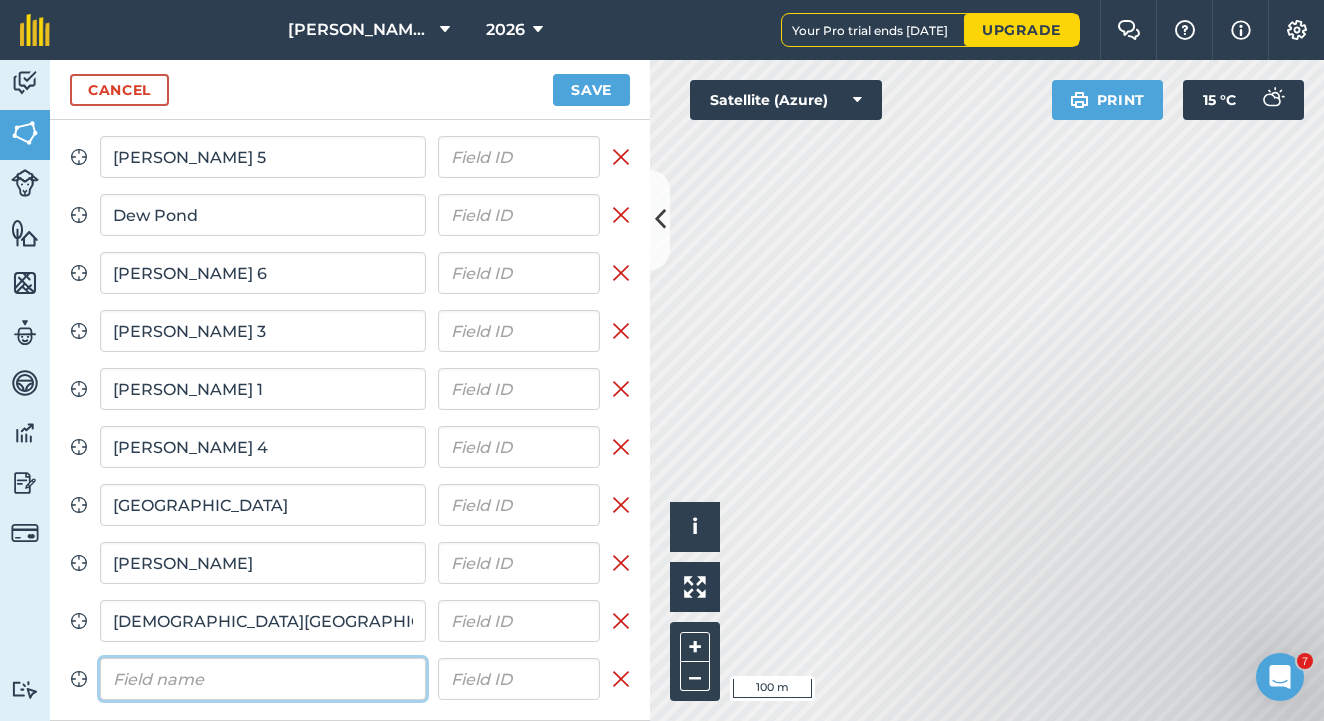 click at bounding box center [263, 679] 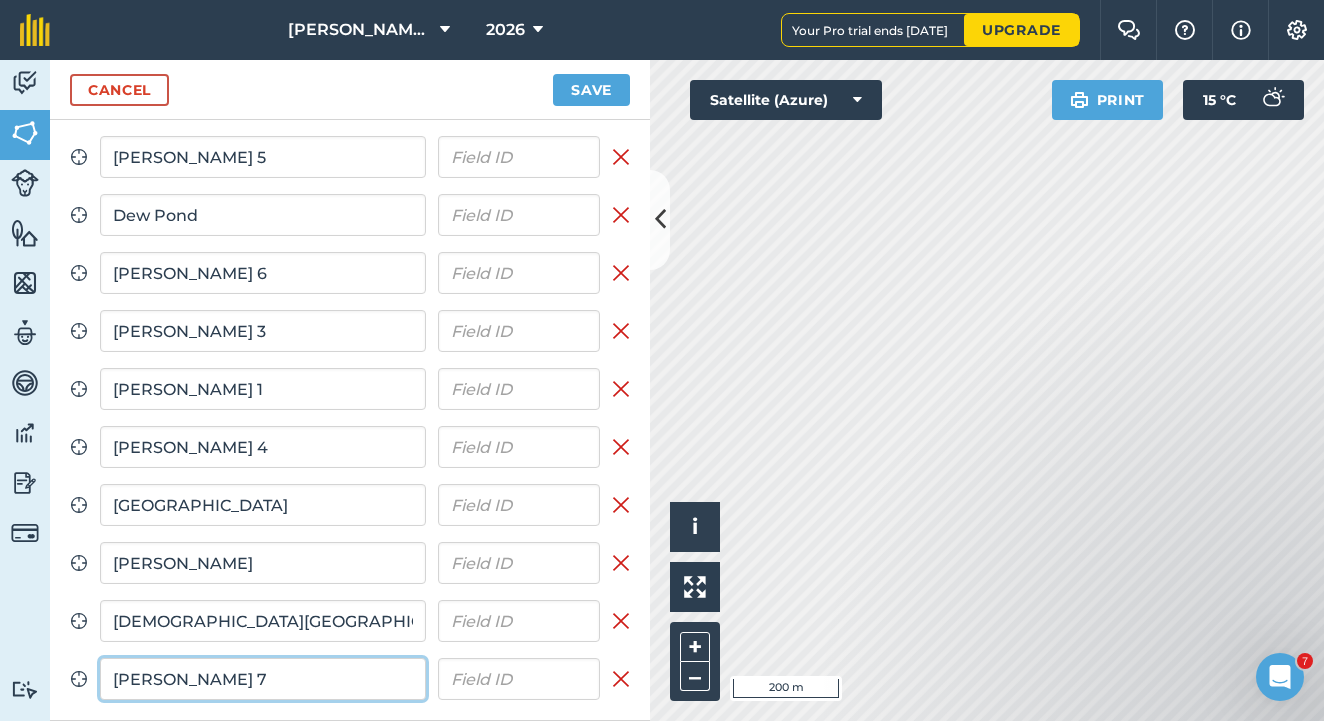 type on "[PERSON_NAME] 7" 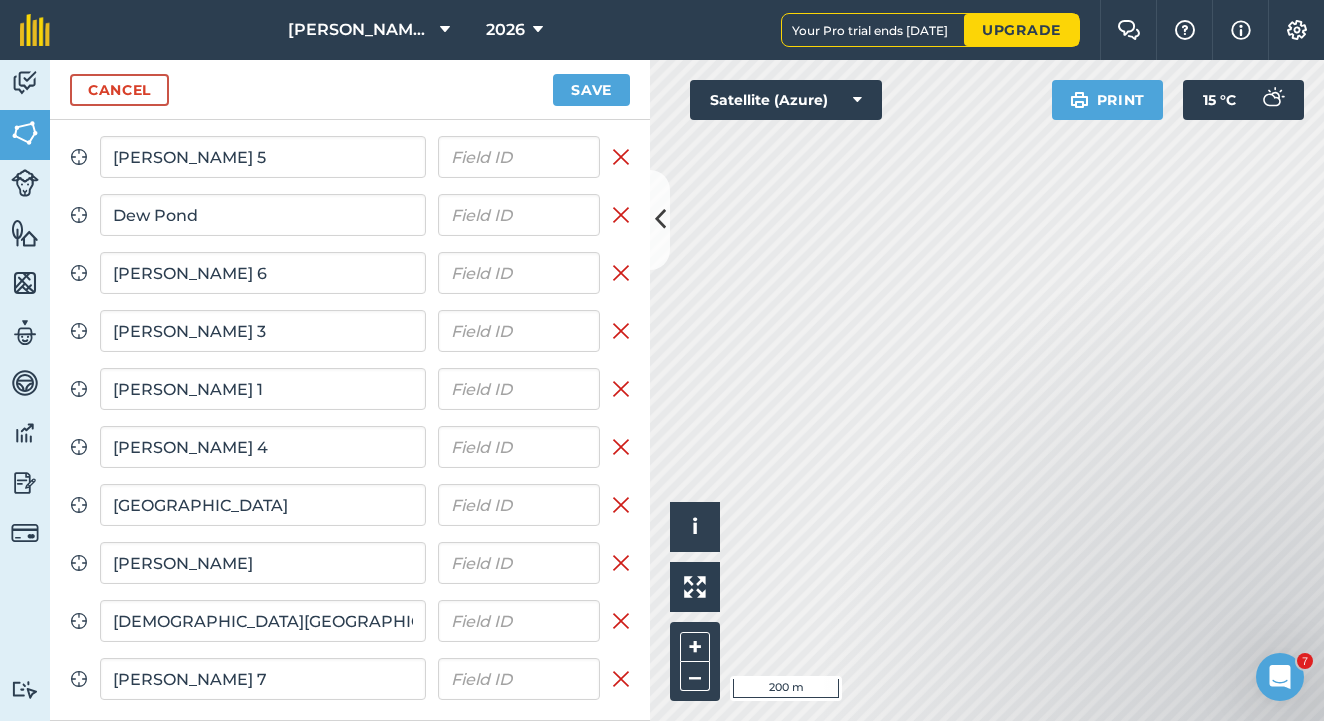 click on "Save" at bounding box center [591, 90] 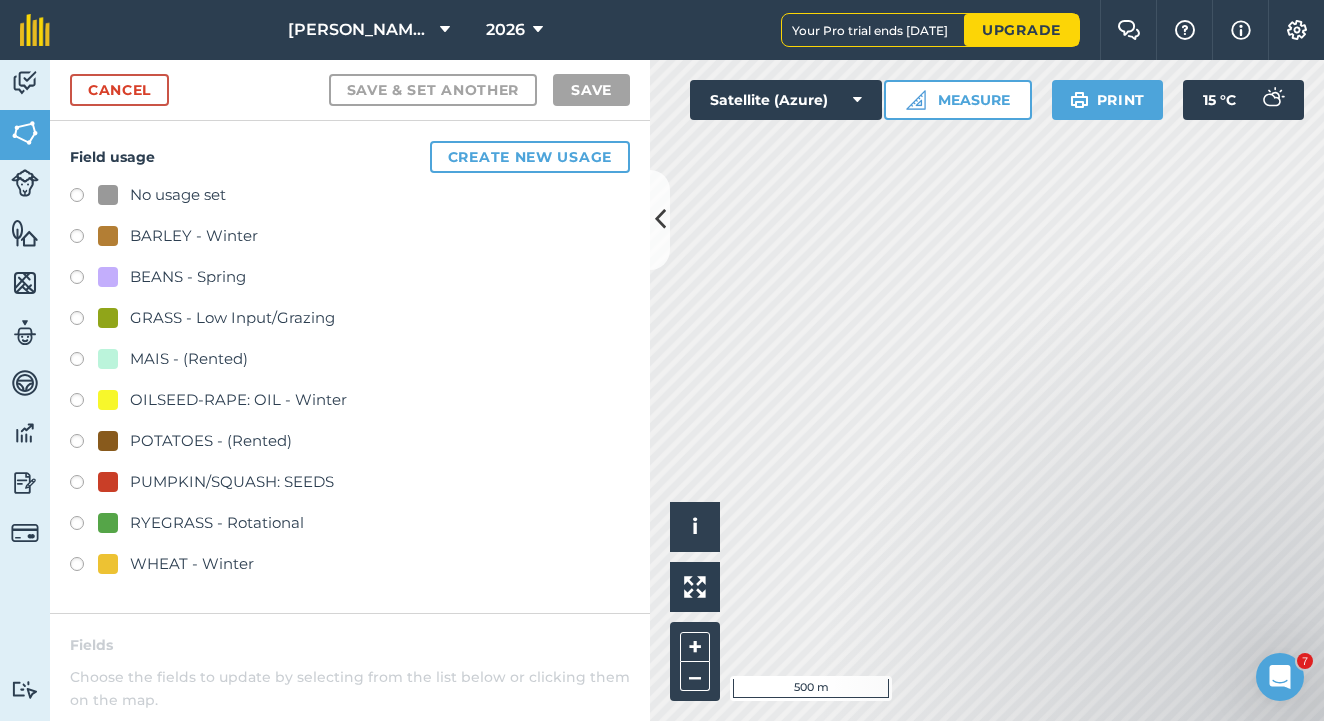 click at bounding box center [84, 567] 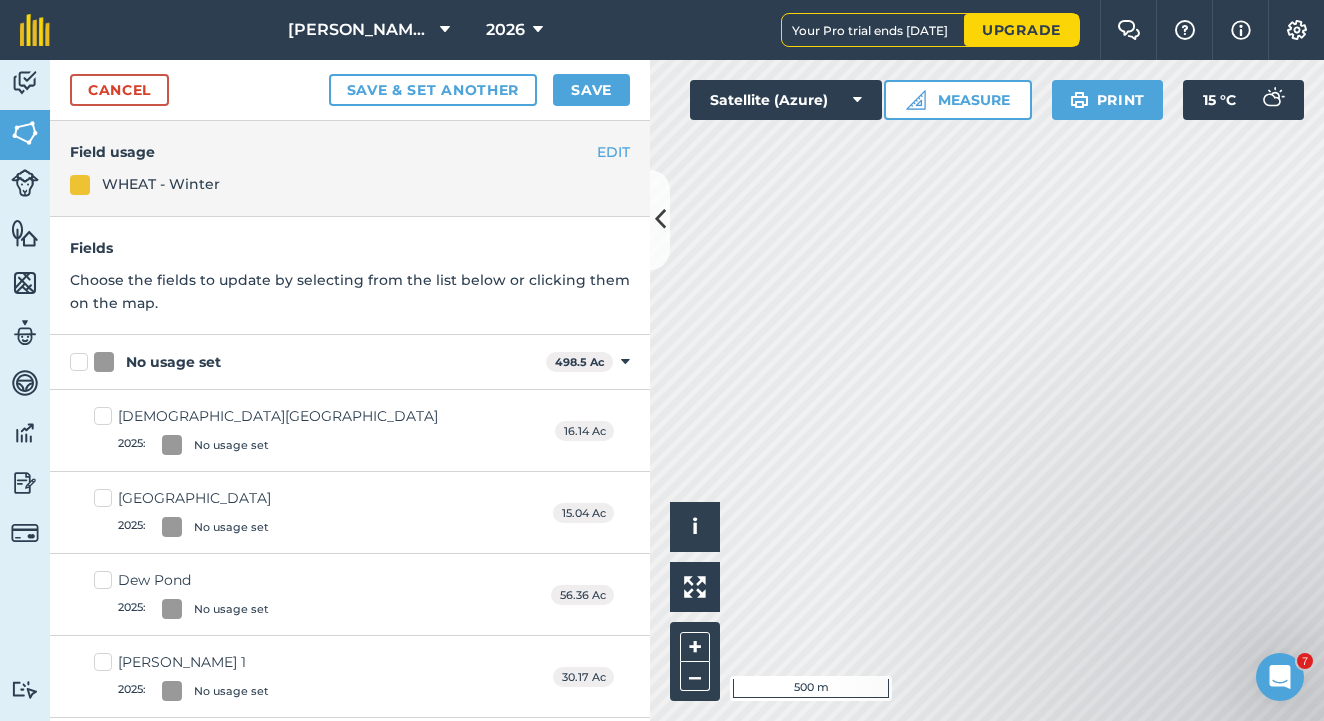 click on "[DEMOGRAPHIC_DATA] Corner  2025 : No usage set" at bounding box center (266, 430) 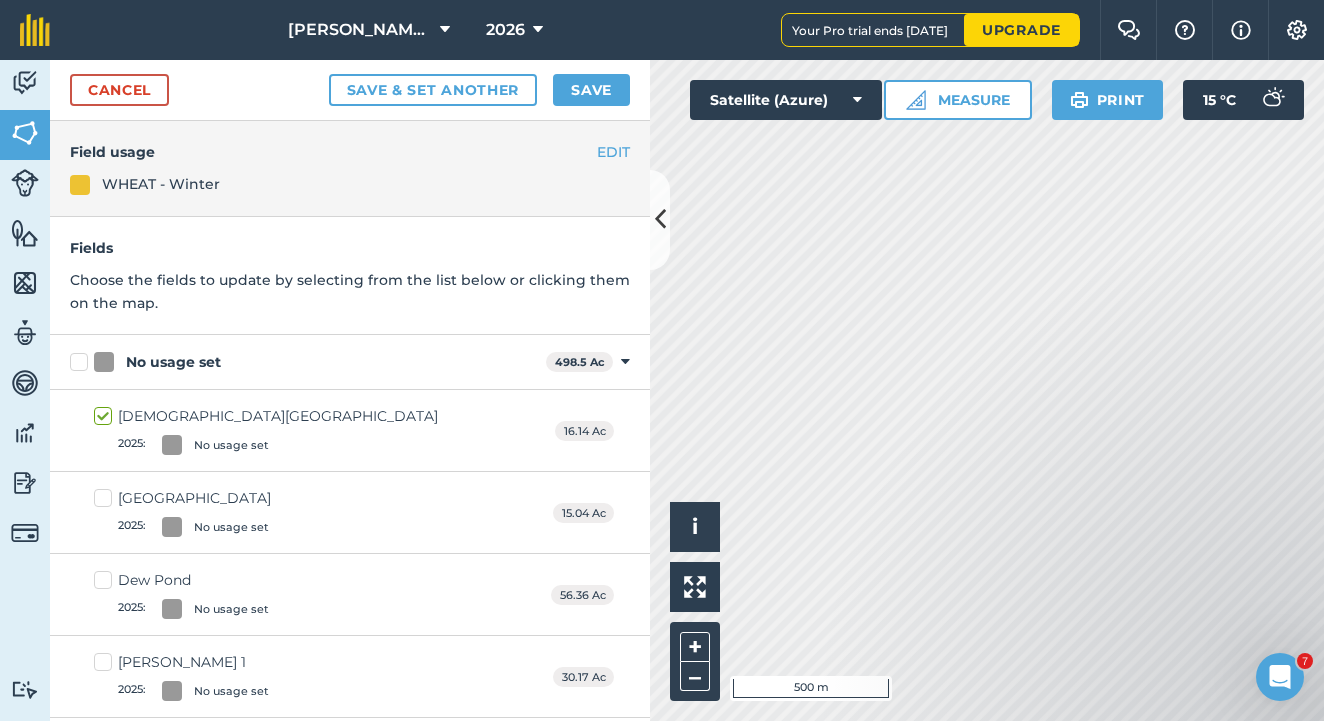 checkbox on "true" 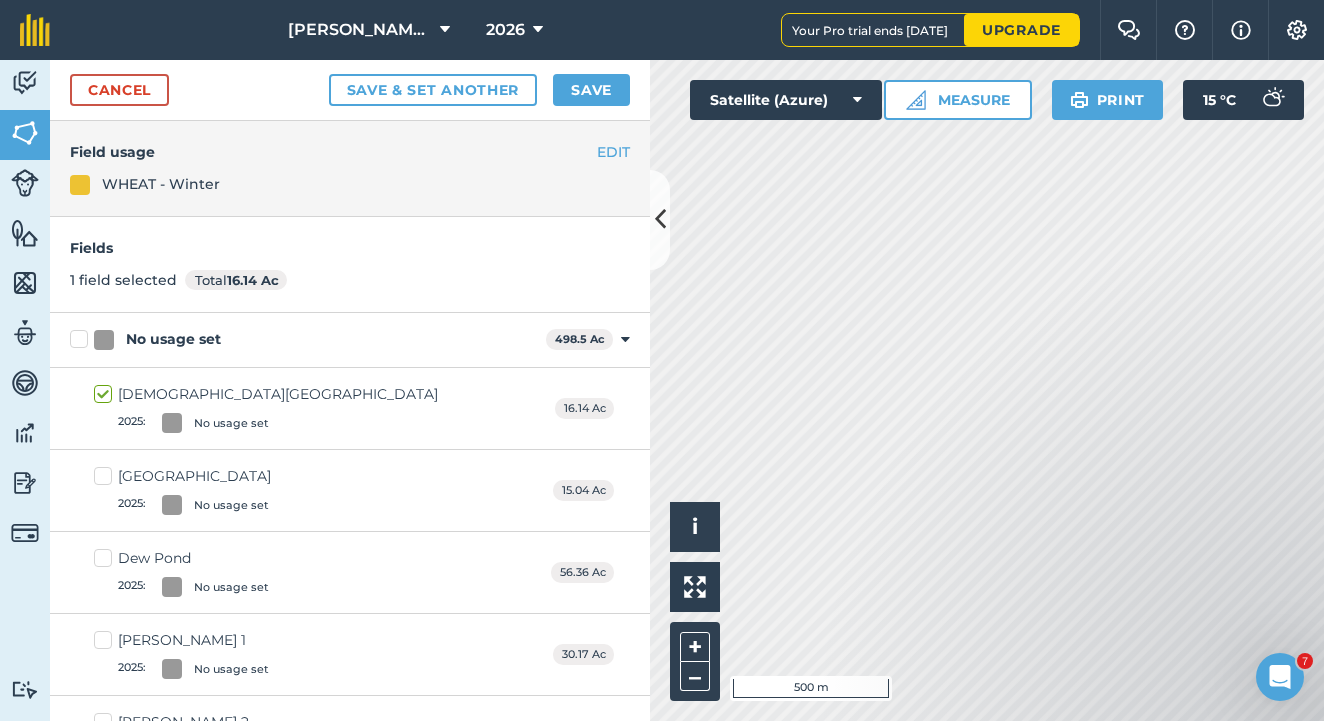 click on "Community Hall 2025 : No usage set" at bounding box center (182, 490) 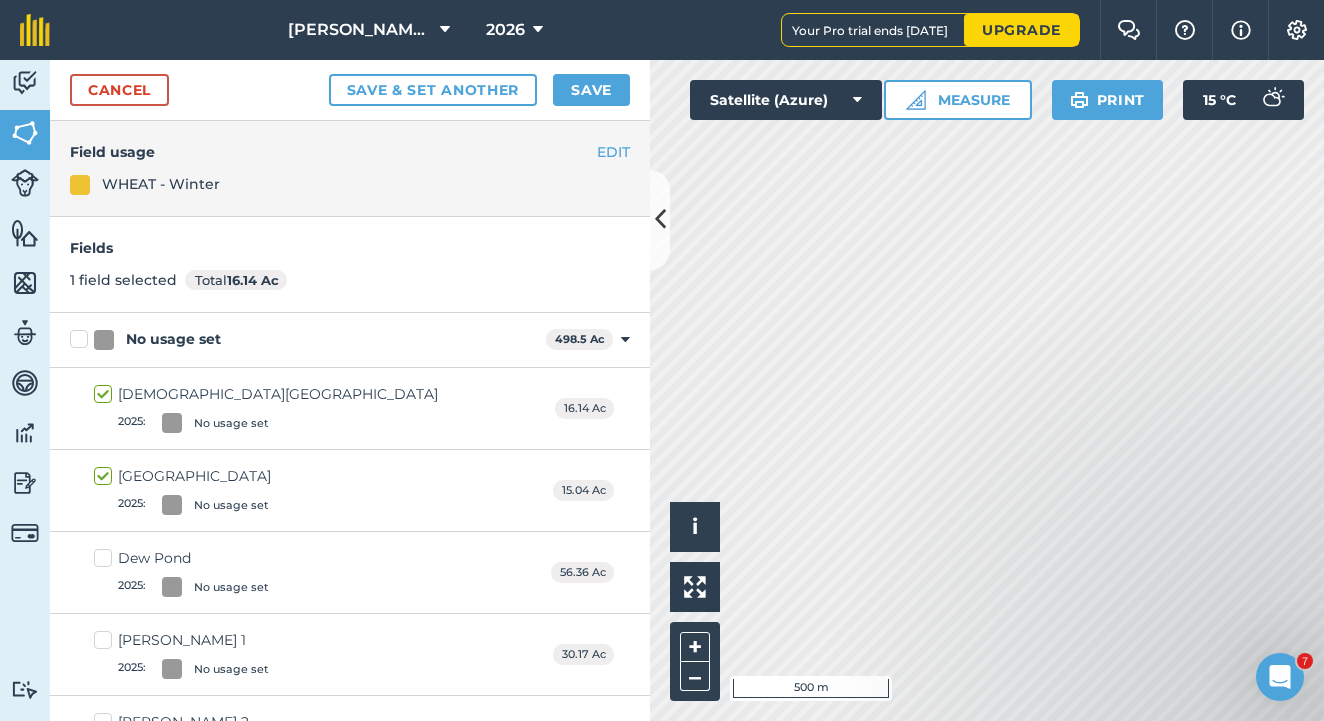 checkbox on "true" 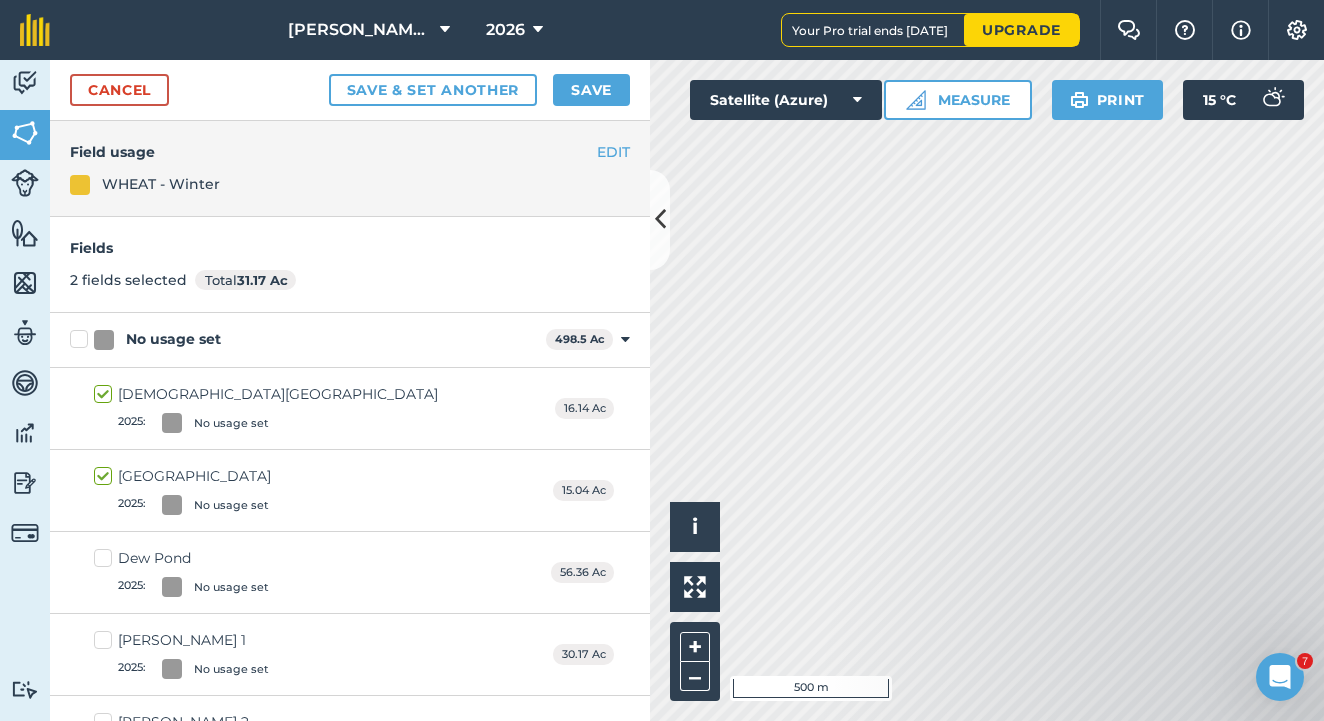 scroll, scrollTop: 87, scrollLeft: 0, axis: vertical 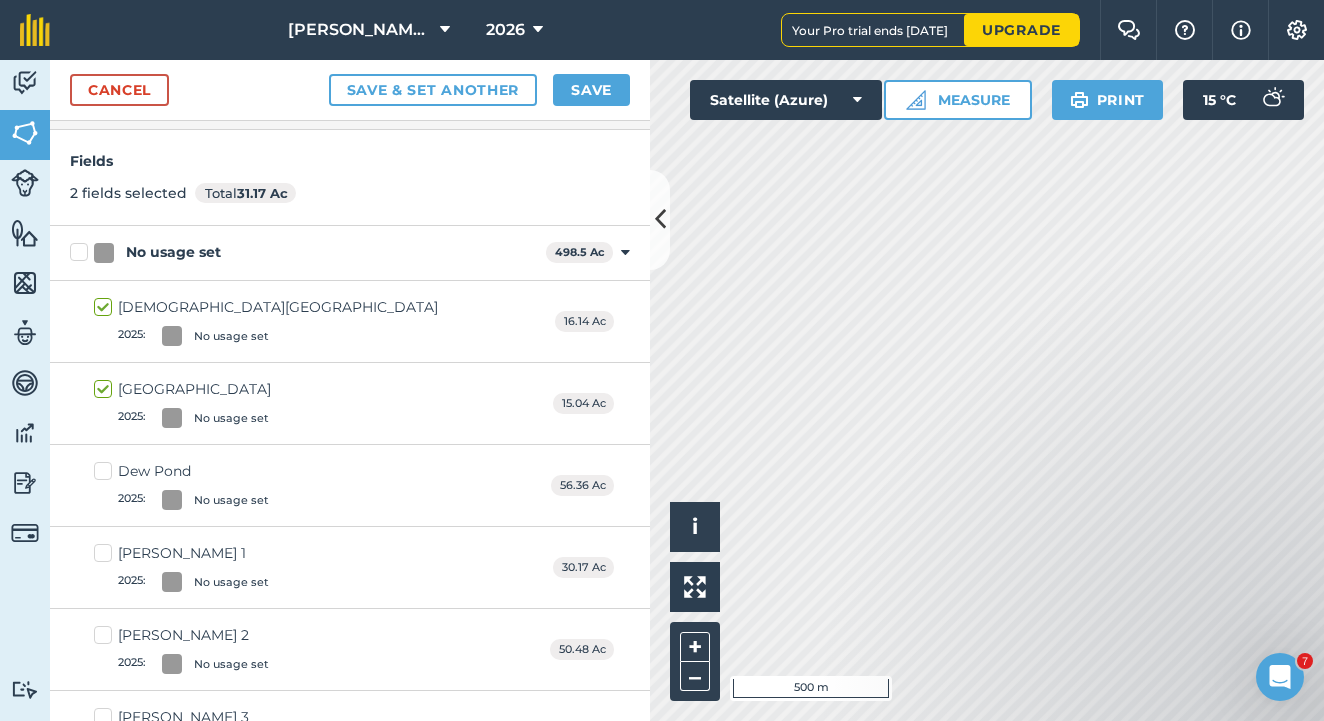 click on "Dew Pond 2025 : No usage set" at bounding box center [181, 485] 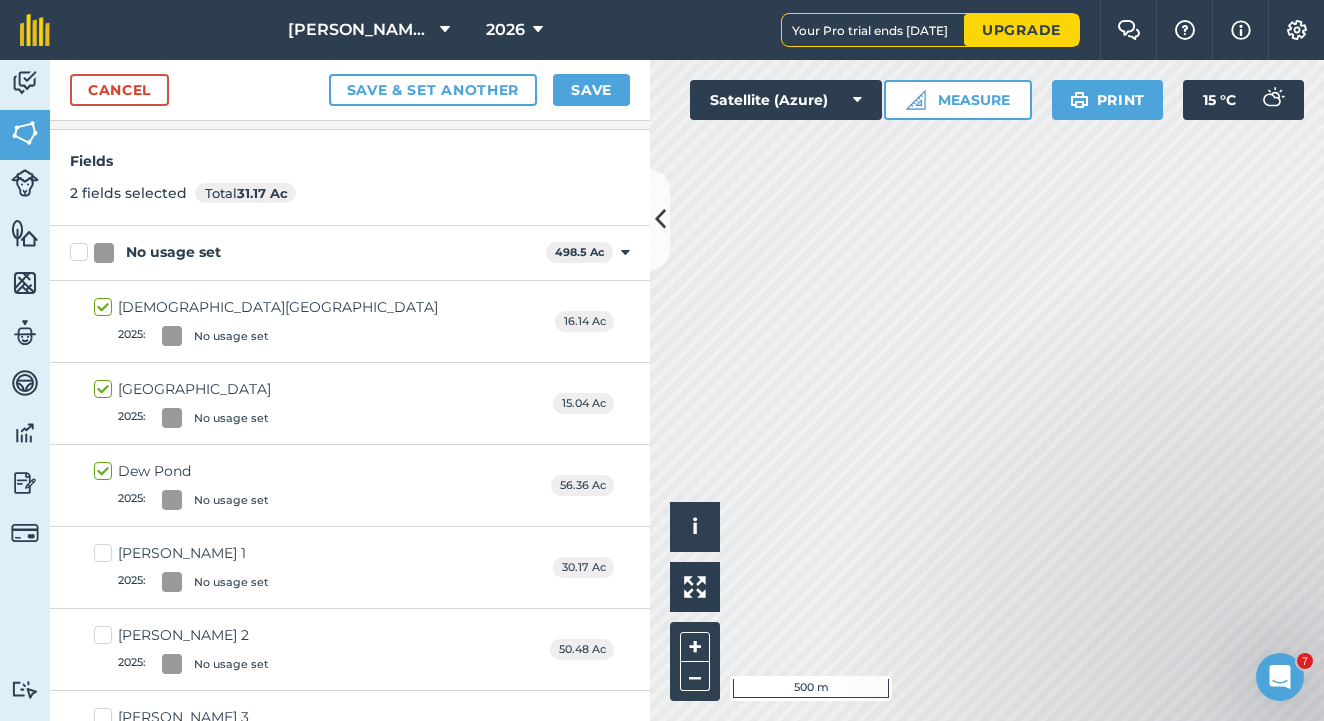checkbox on "true" 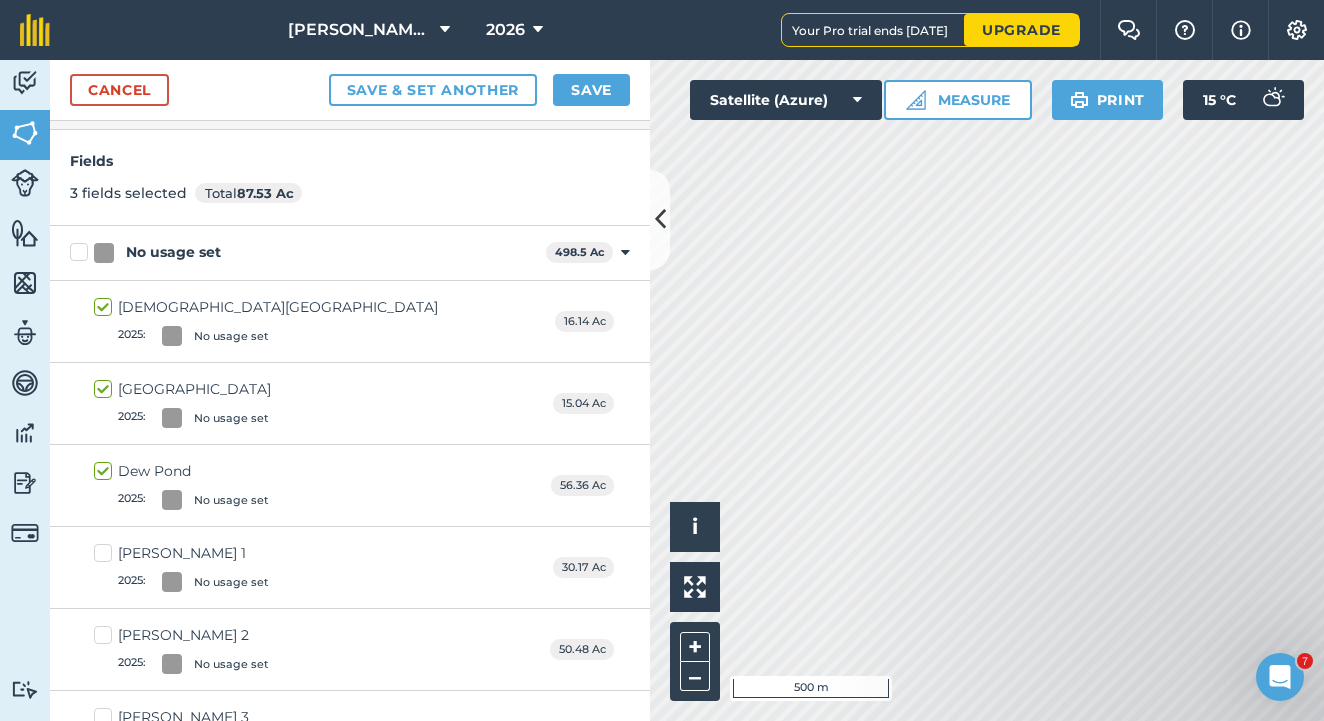 click on "[PERSON_NAME] 1 2025 : No usage set" at bounding box center [181, 567] 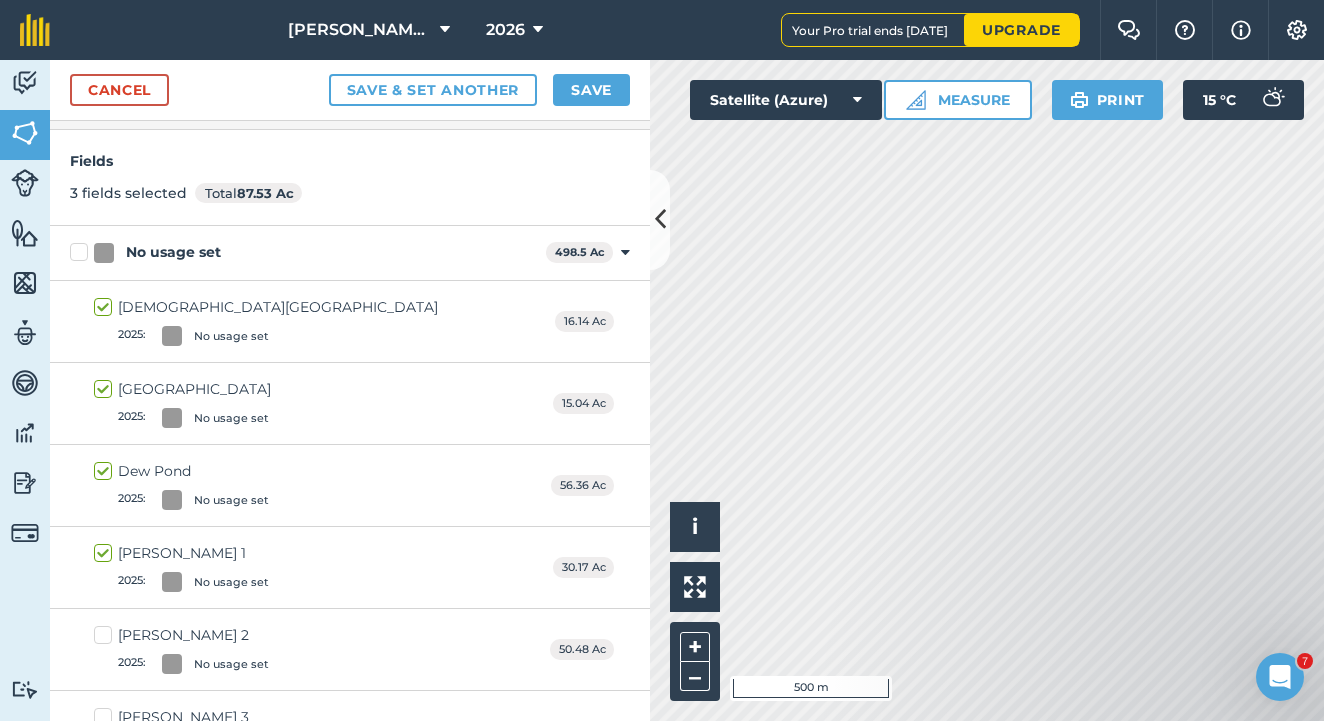checkbox on "true" 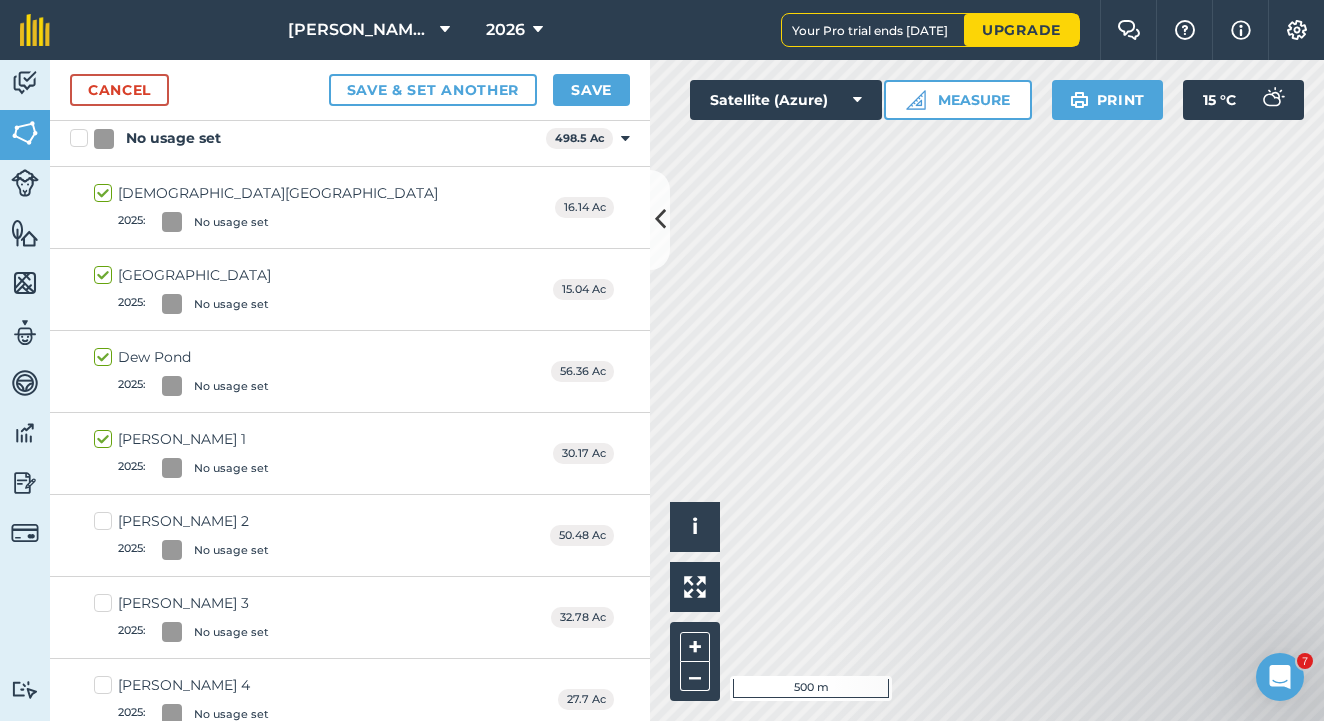 scroll, scrollTop: 202, scrollLeft: 0, axis: vertical 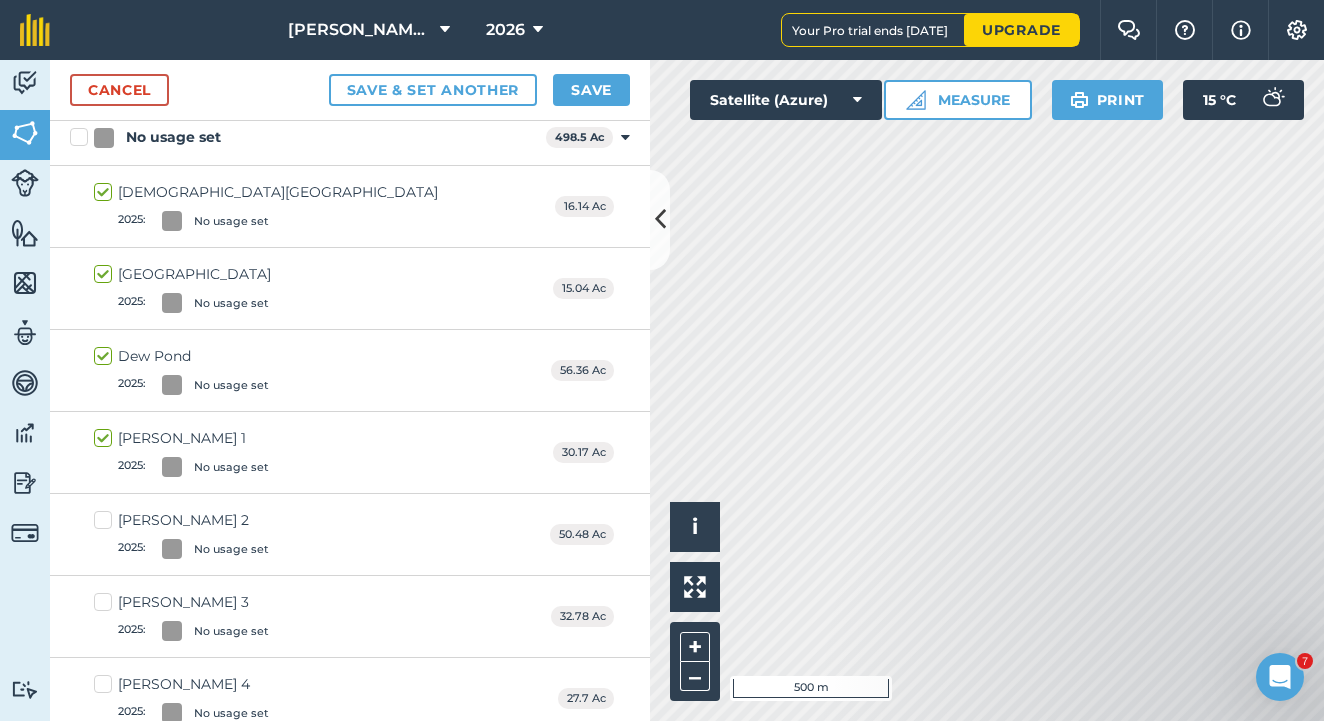 click on "[PERSON_NAME] 2 2025 : No usage set" at bounding box center [181, 534] 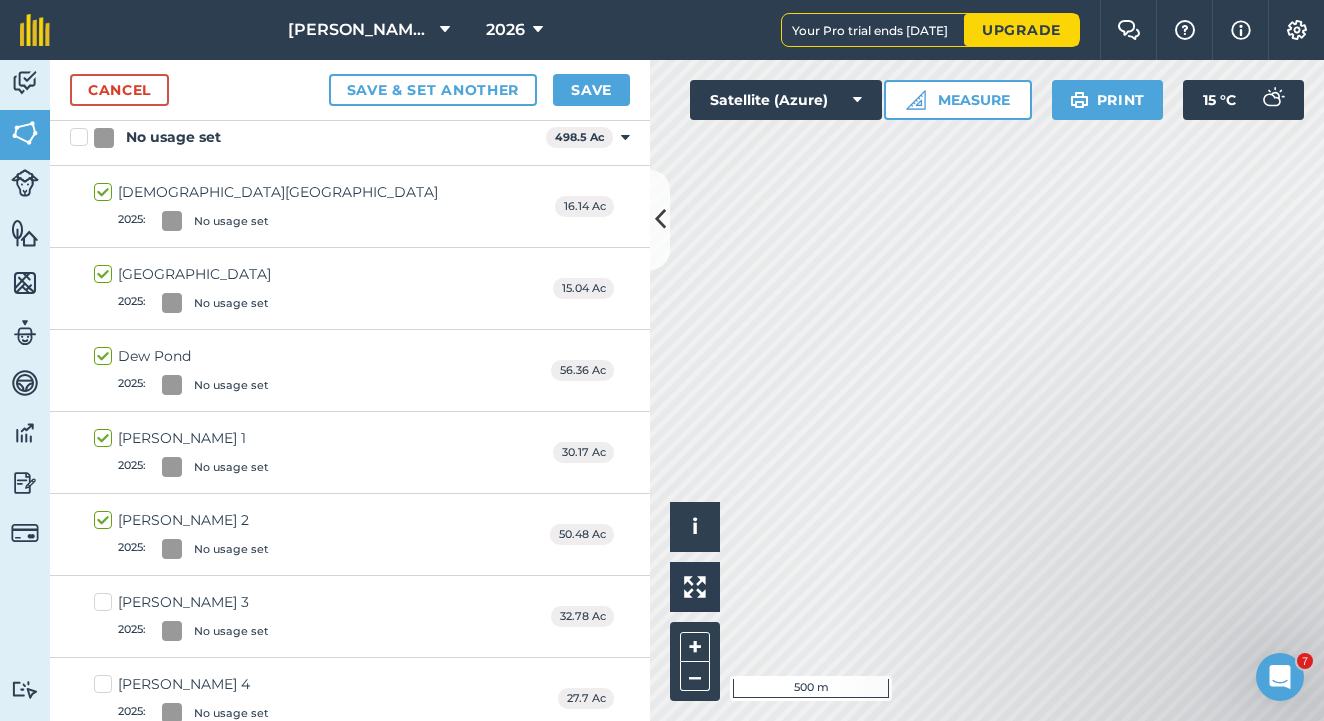 checkbox on "true" 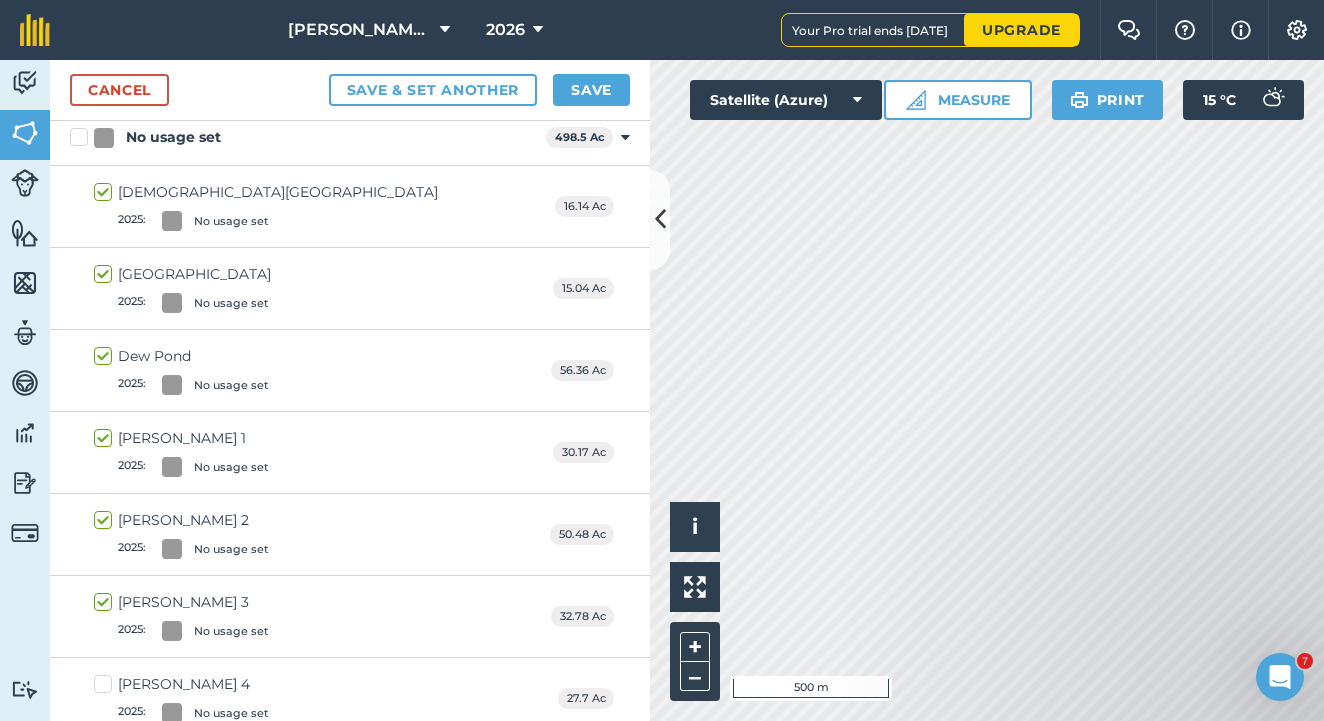 checkbox on "true" 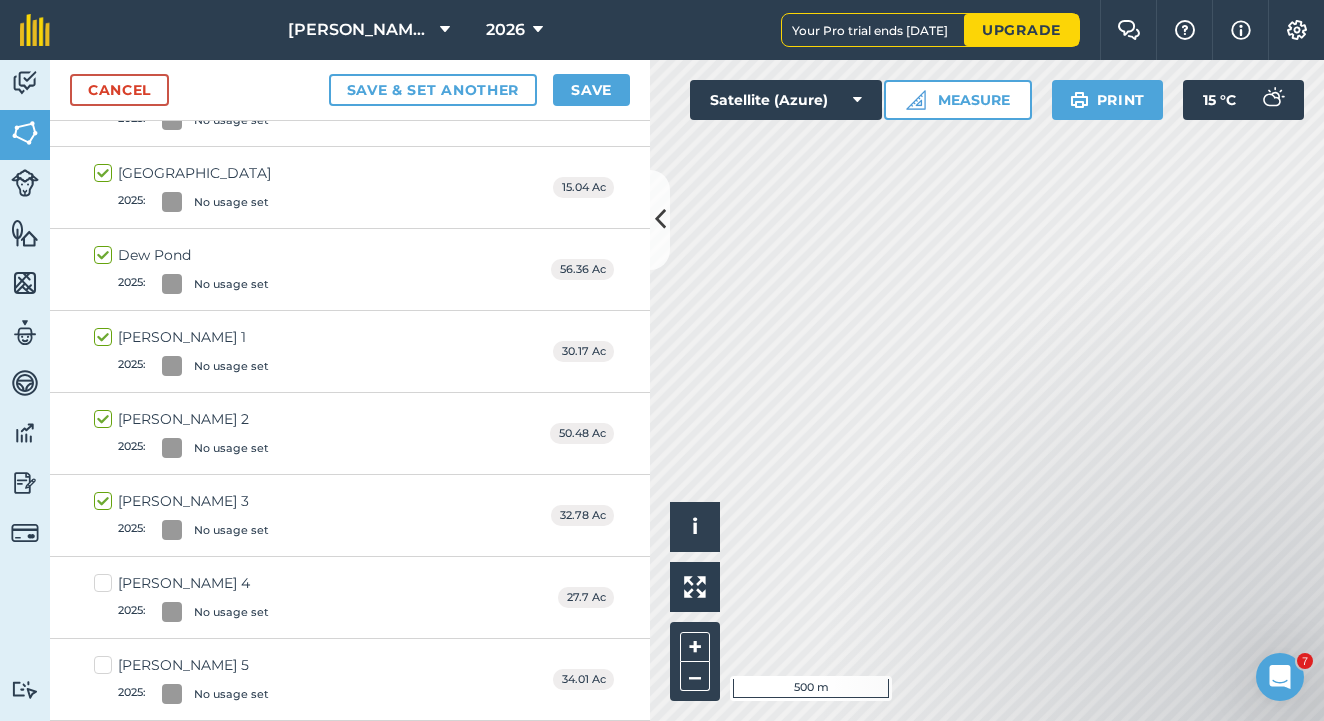 scroll, scrollTop: 305, scrollLeft: 0, axis: vertical 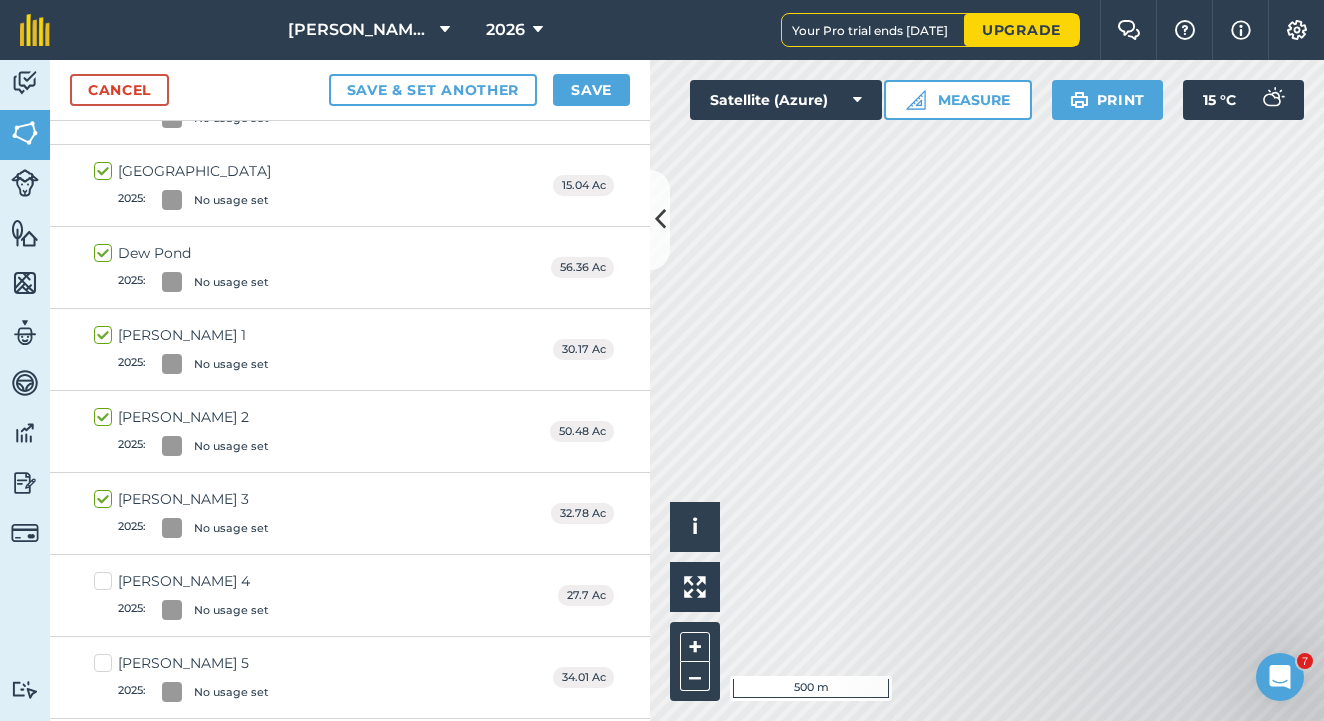 click on "[PERSON_NAME] 4 2025 : No usage set" at bounding box center [181, 595] 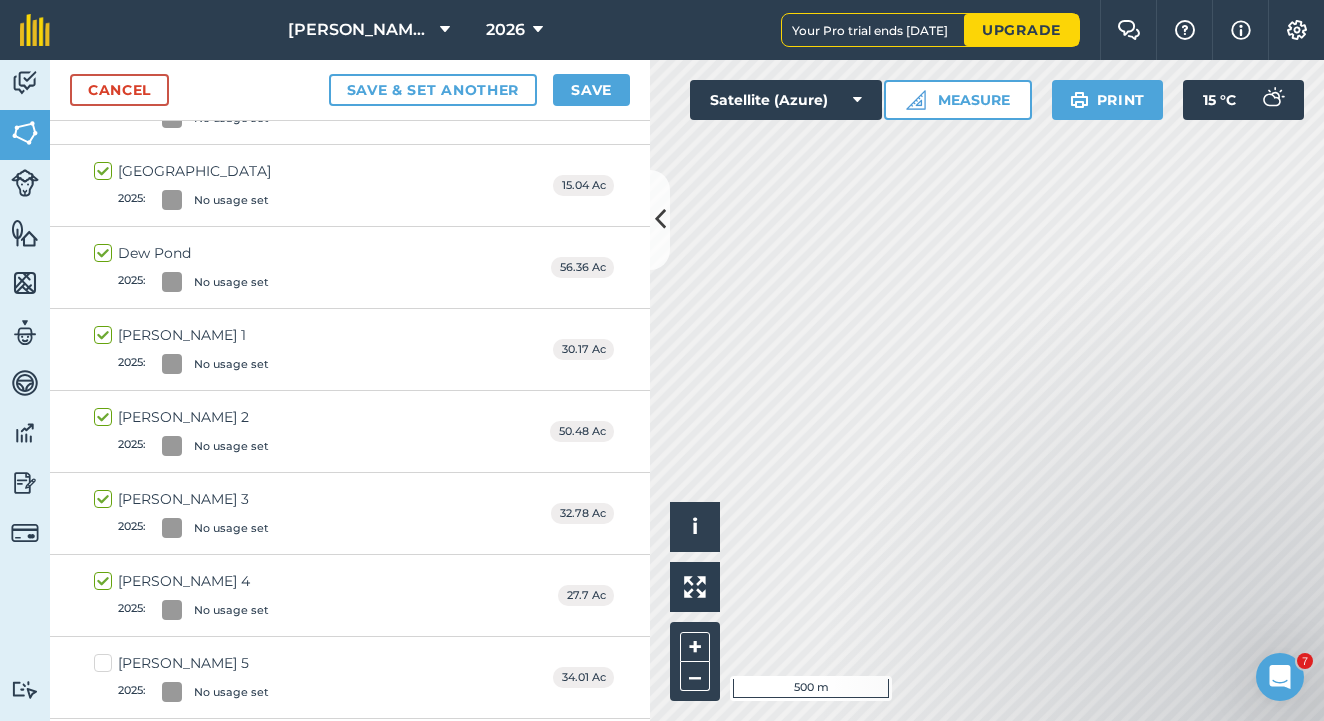 checkbox on "true" 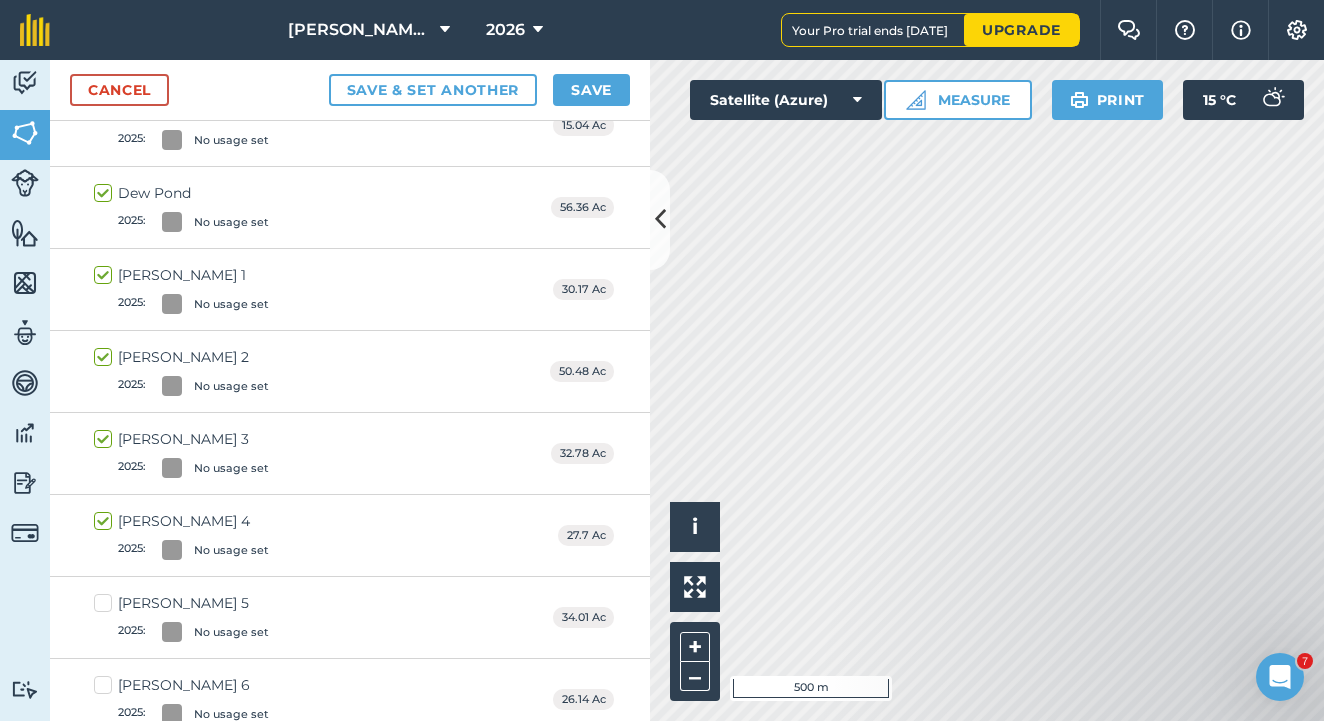 click on "[PERSON_NAME] 5 2025 : No usage set" at bounding box center [181, 617] 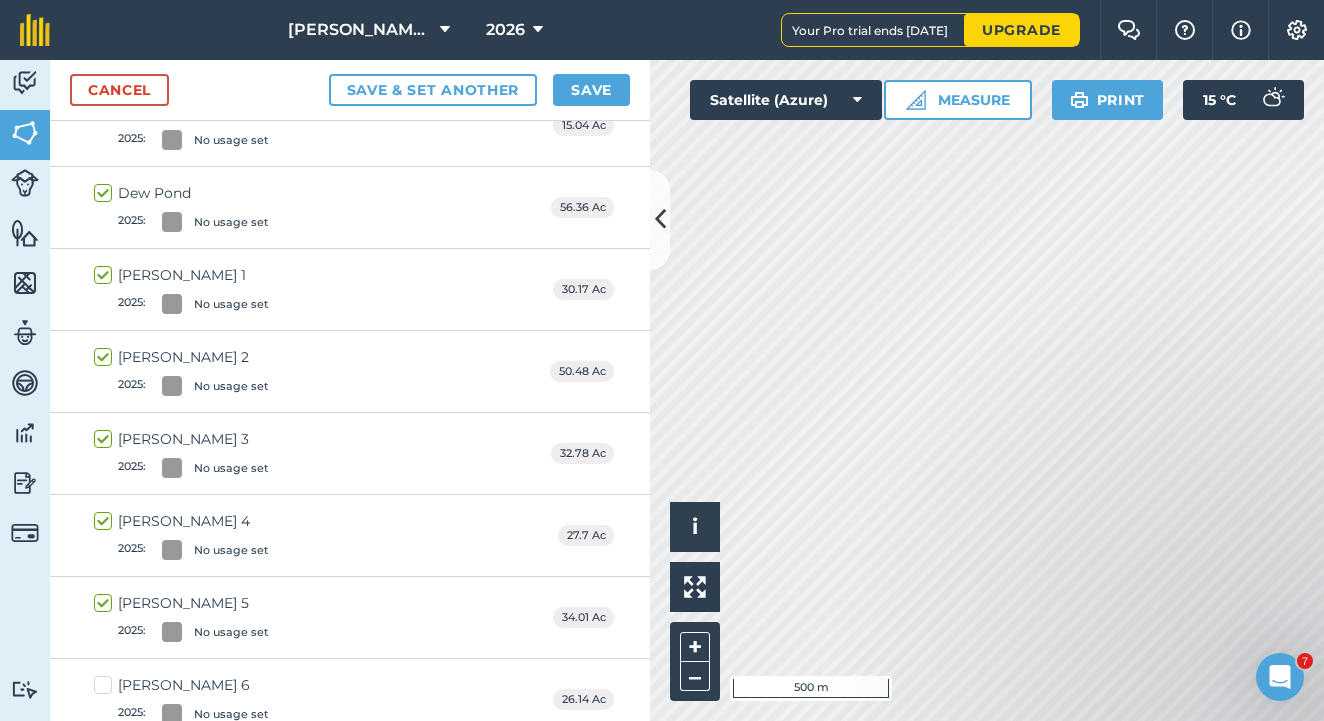 checkbox on "true" 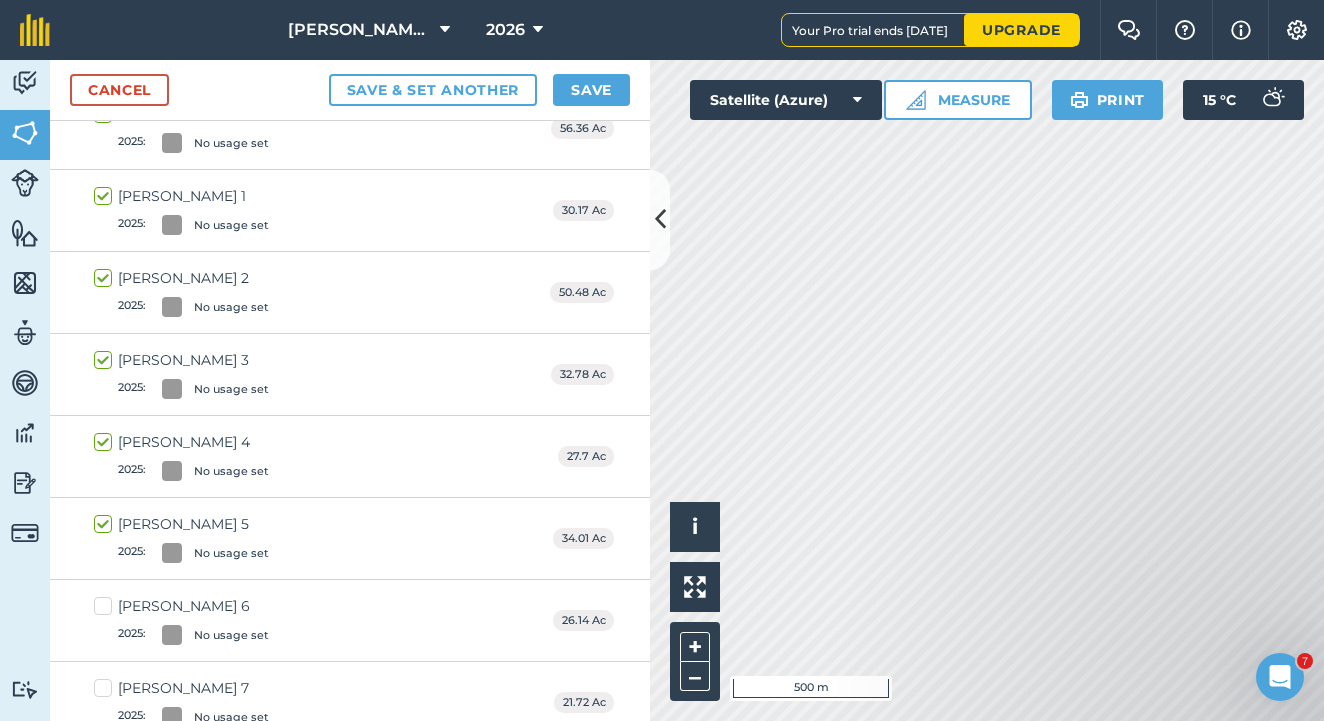scroll, scrollTop: 445, scrollLeft: 0, axis: vertical 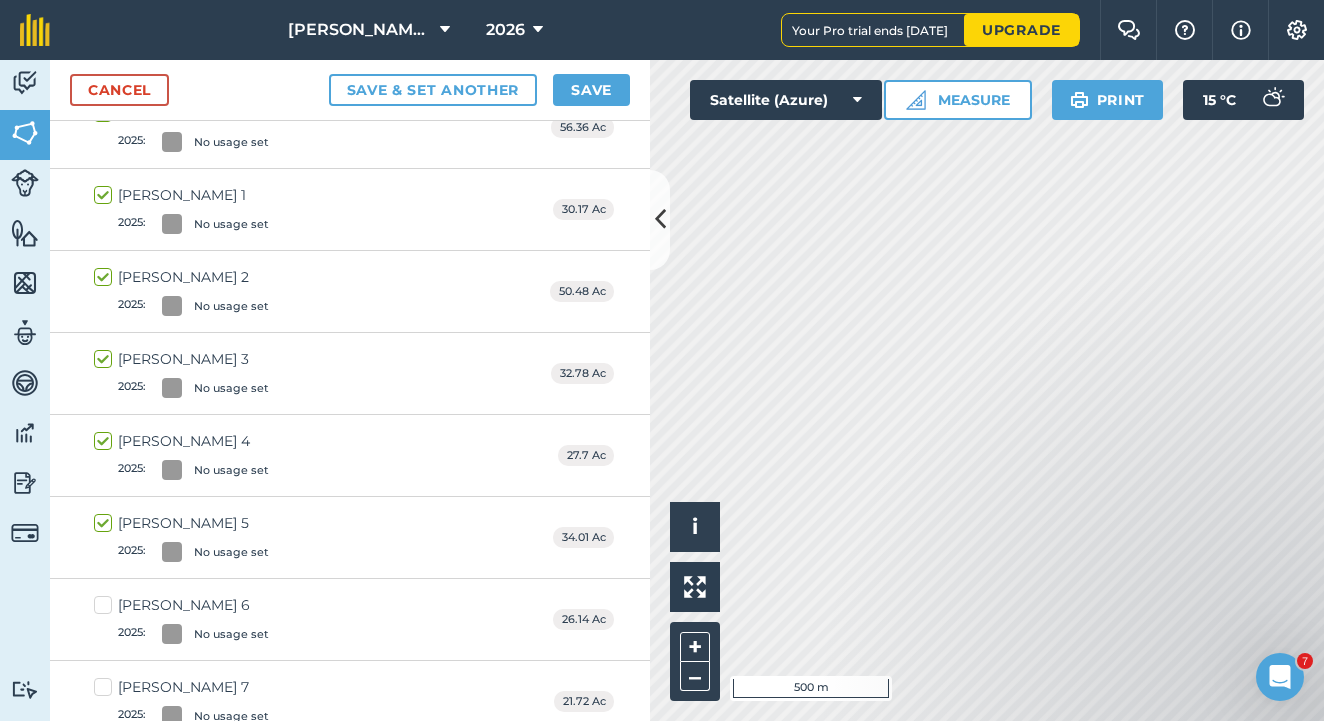 click on "[PERSON_NAME] 6 2025 : No usage set" at bounding box center [181, 619] 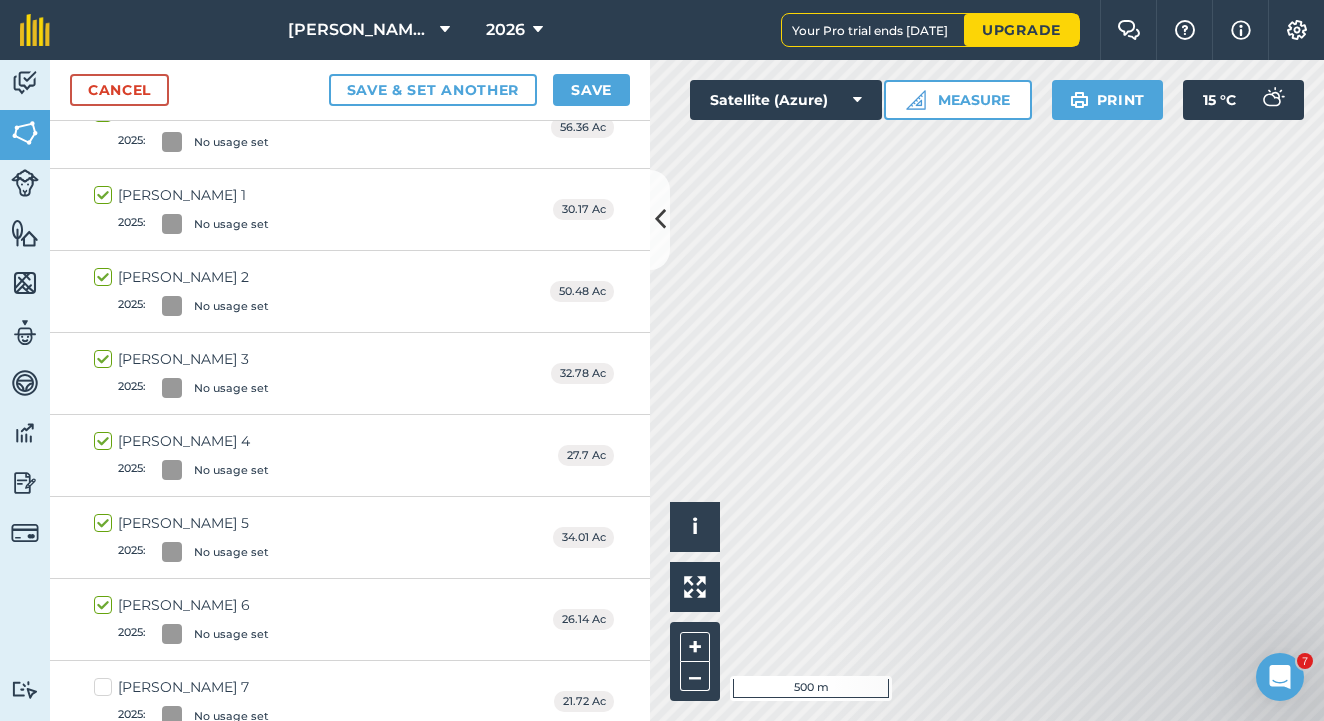 checkbox on "true" 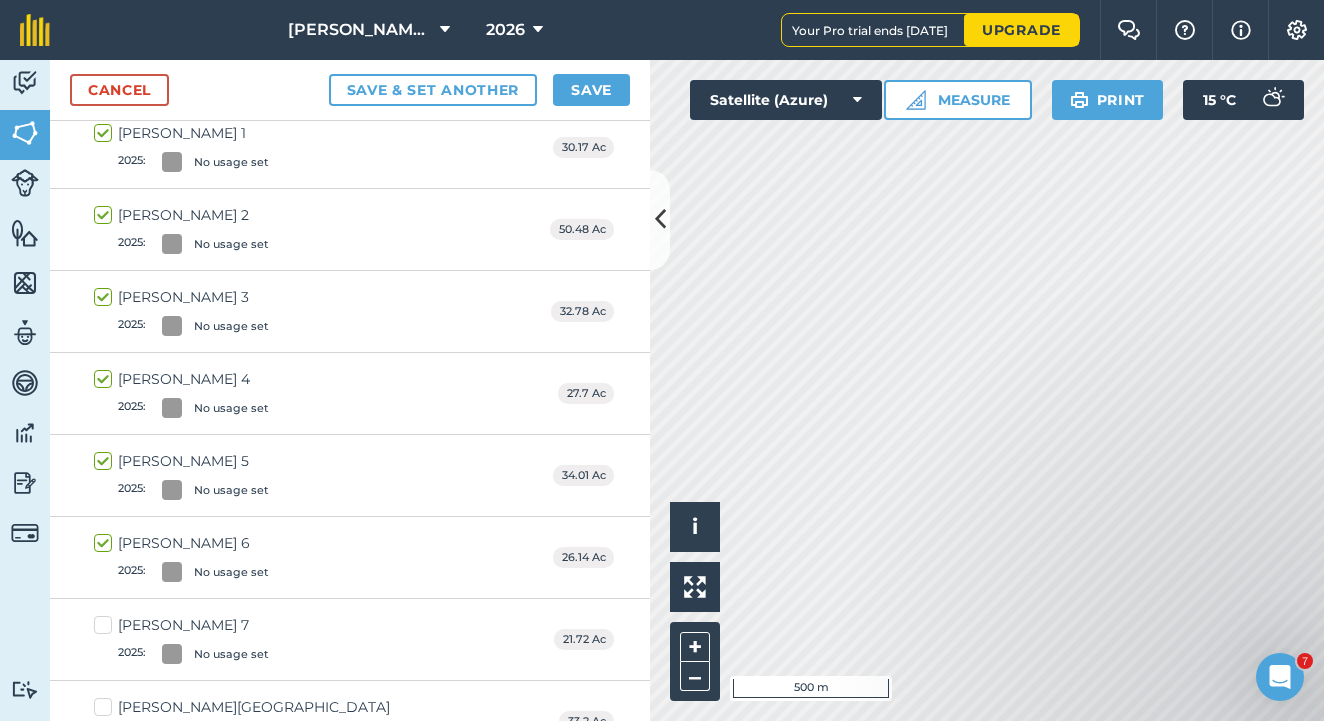 scroll, scrollTop: 527, scrollLeft: 0, axis: vertical 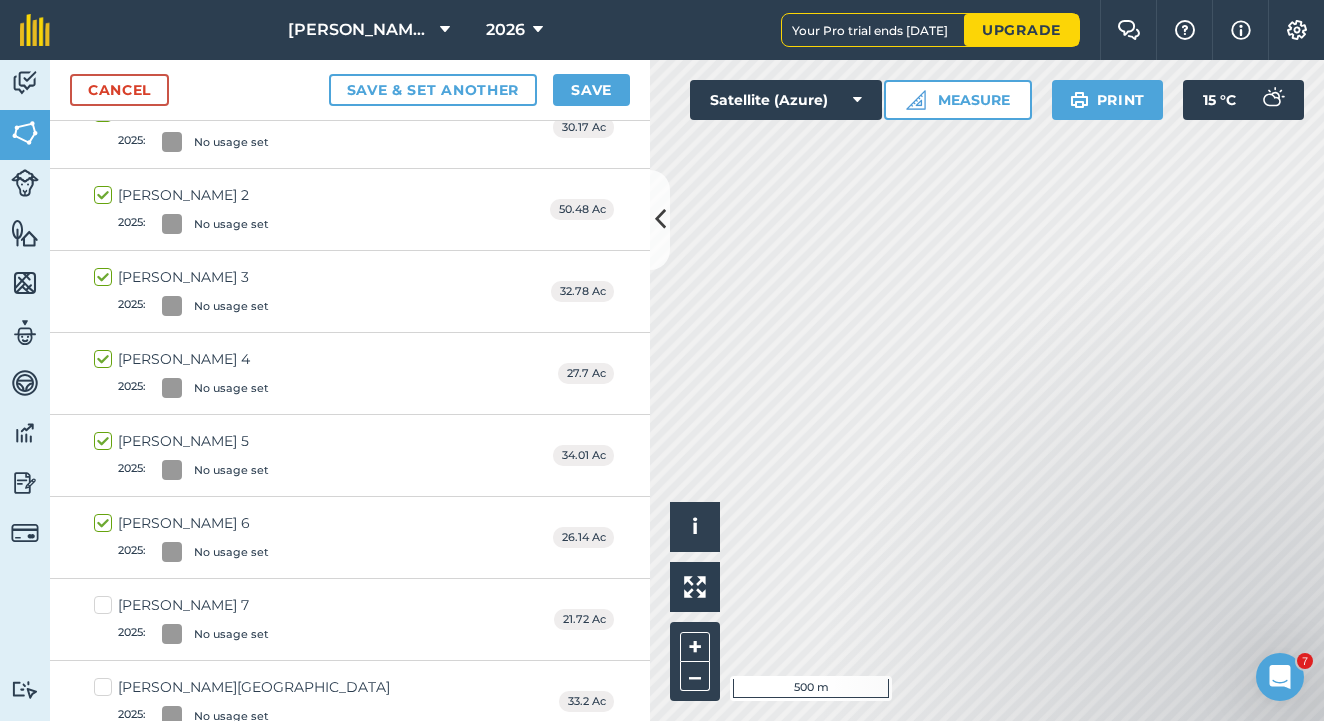 click on "[PERSON_NAME] 7 2025 : No usage set" at bounding box center (181, 619) 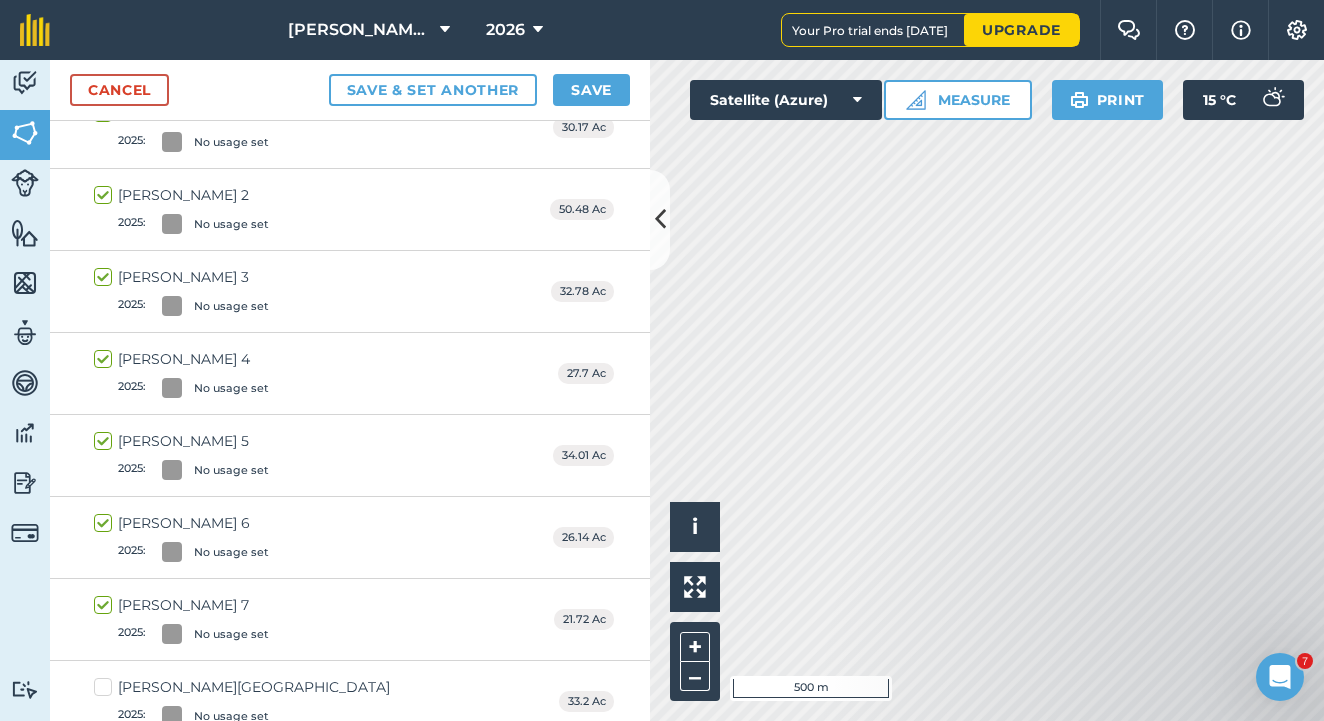 checkbox on "true" 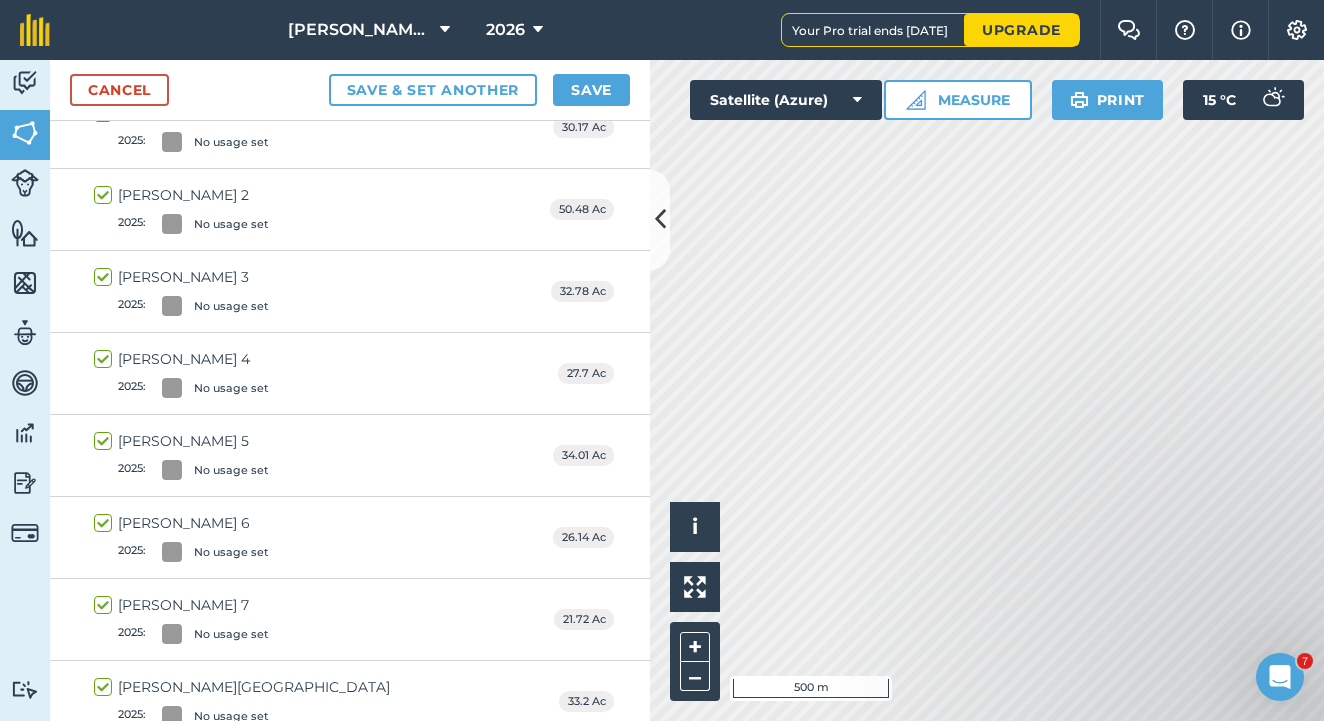 checkbox on "true" 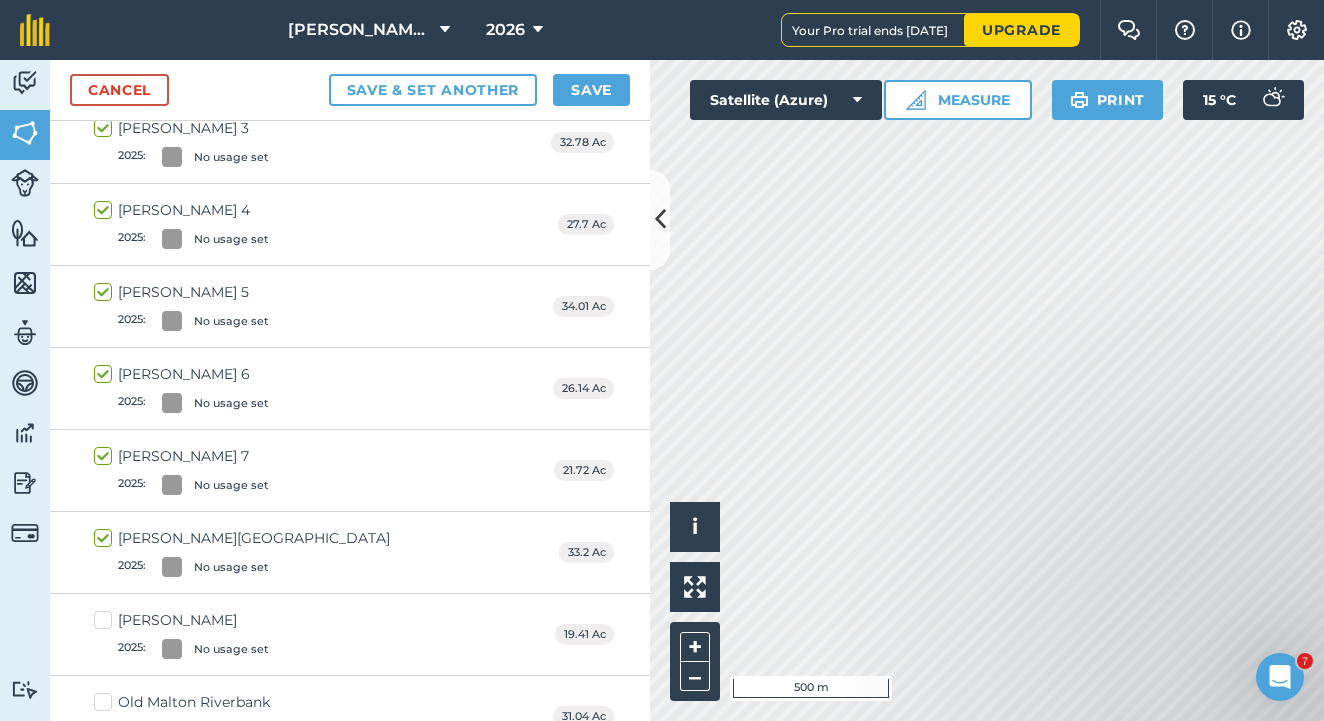 scroll, scrollTop: 678, scrollLeft: 0, axis: vertical 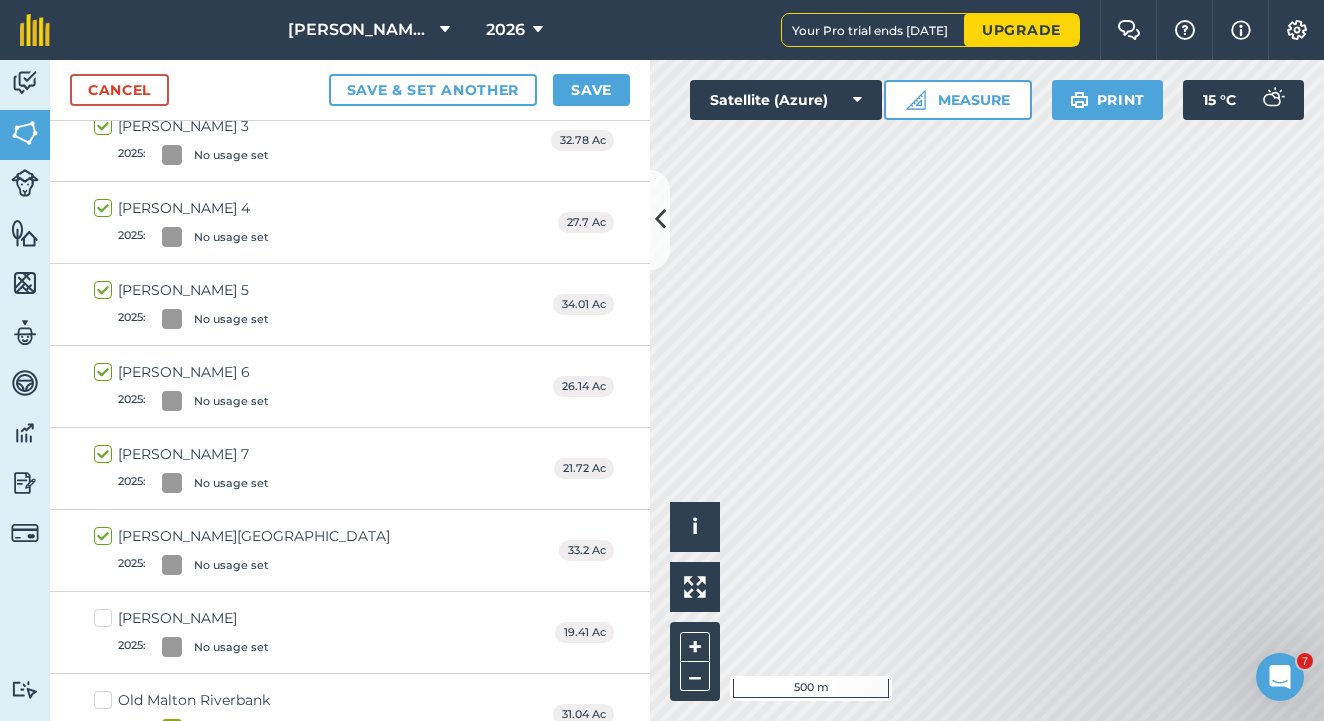 click on "[PERSON_NAME] 2025 : No usage set" at bounding box center (181, 632) 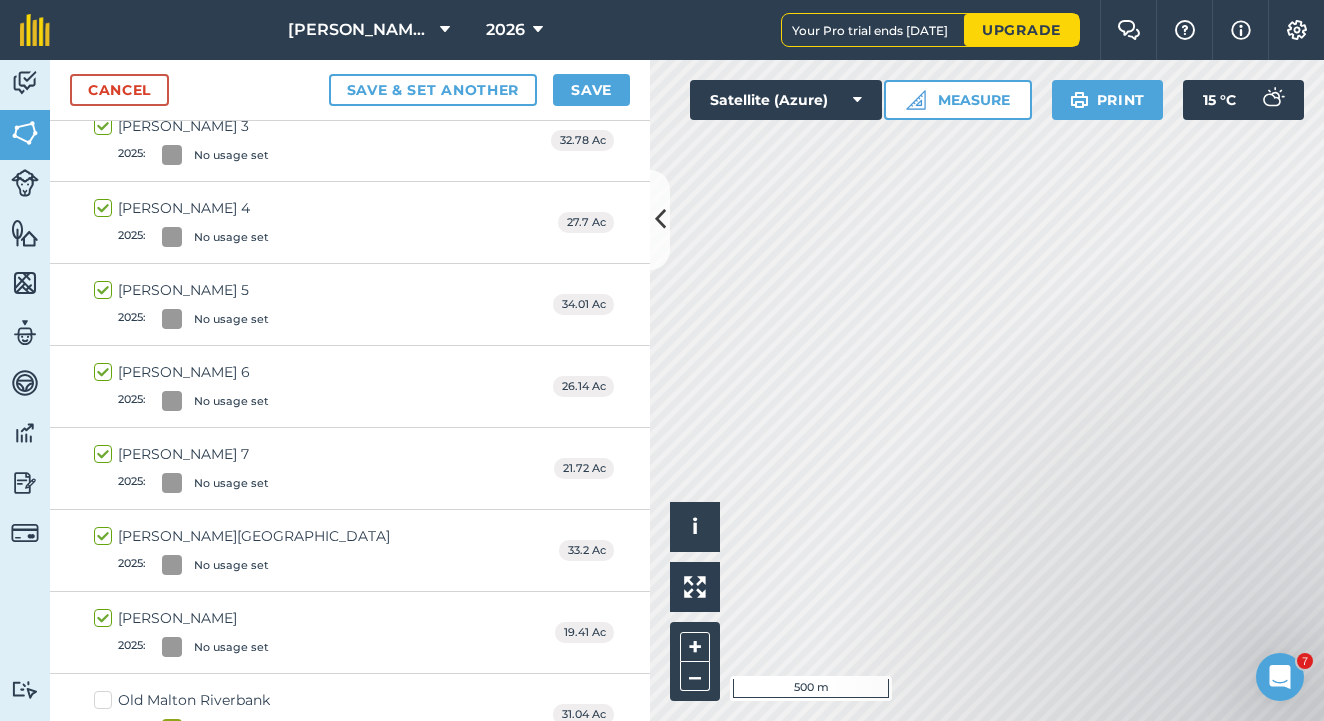 checkbox on "true" 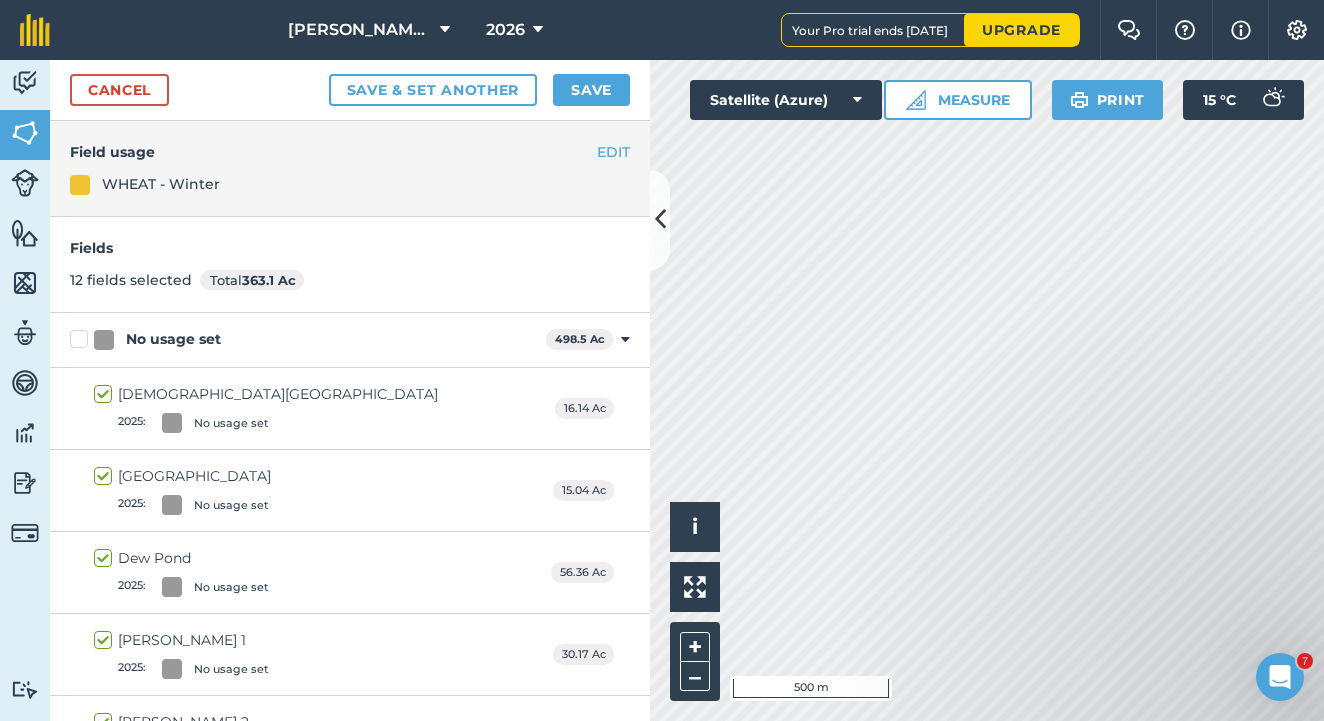 scroll, scrollTop: 0, scrollLeft: 0, axis: both 